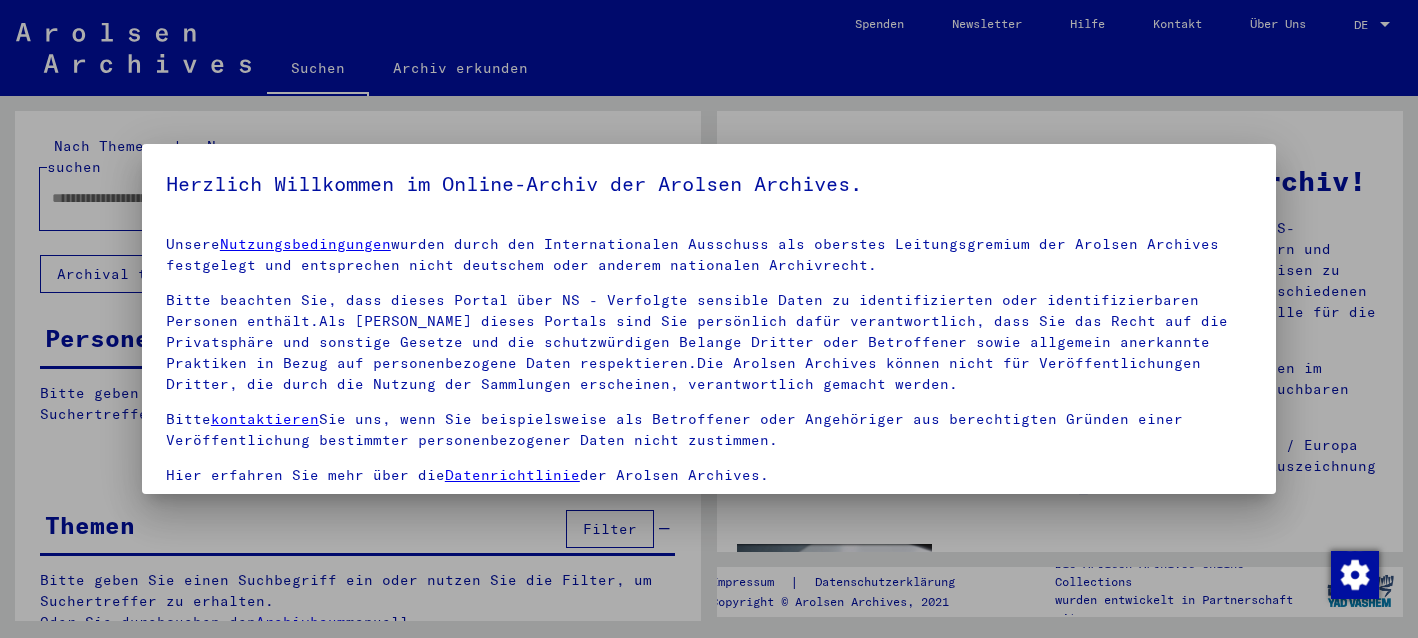 type on "*********" 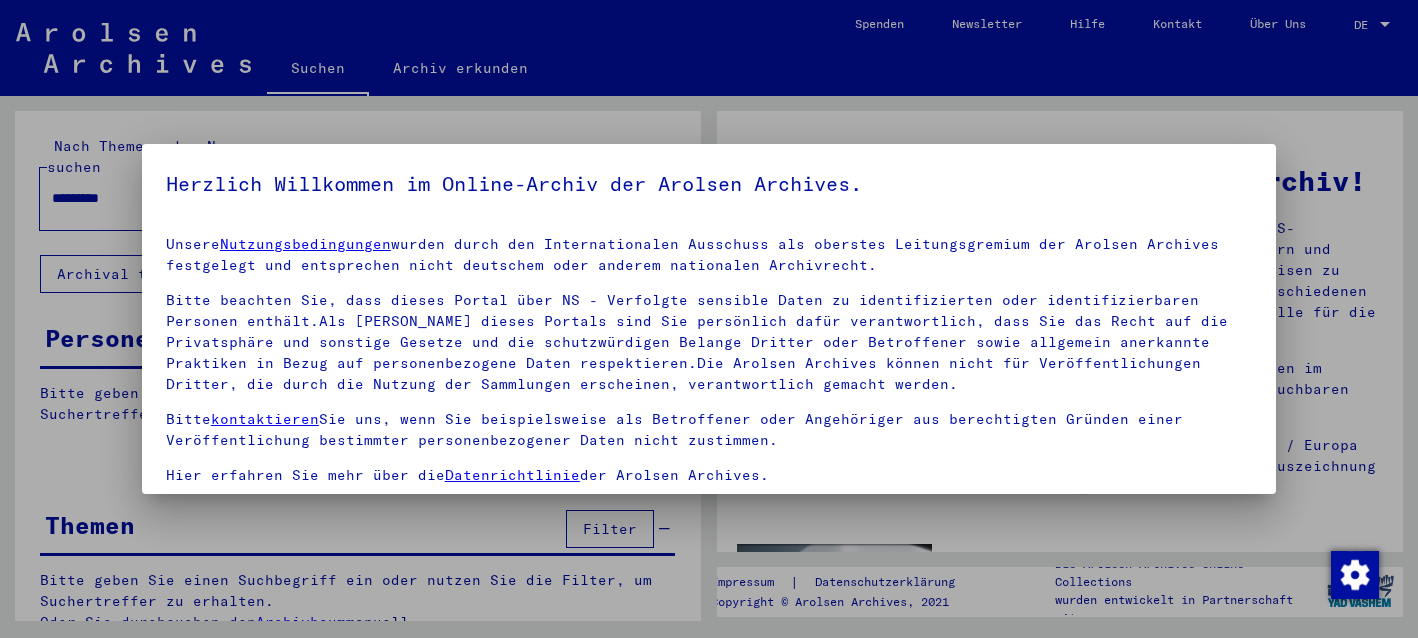 scroll, scrollTop: 0, scrollLeft: 0, axis: both 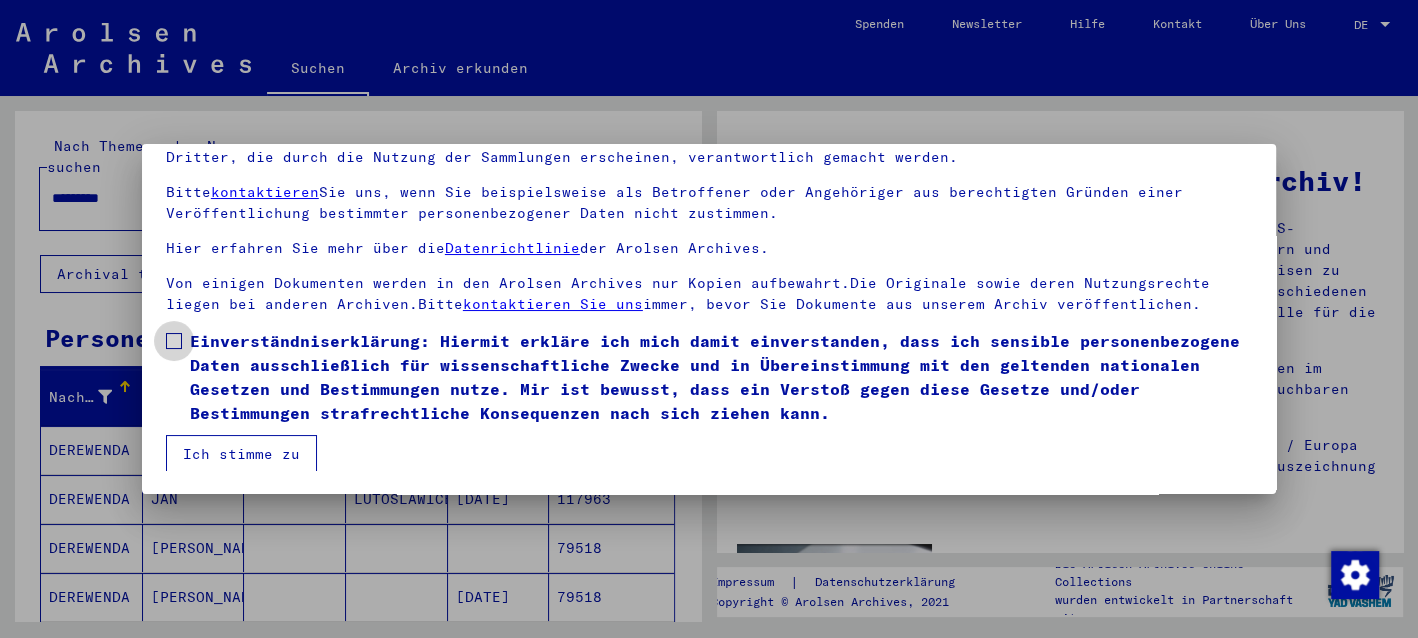 click at bounding box center [174, 341] 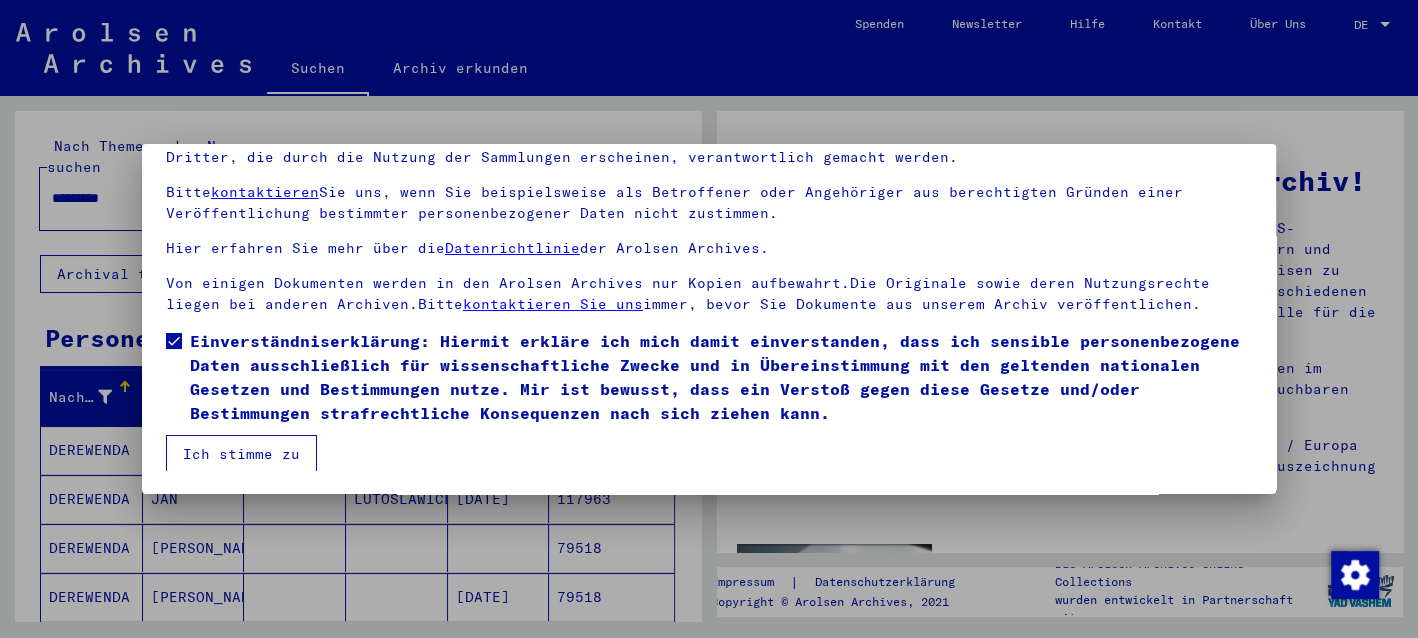 click on "Ich stimme zu" at bounding box center (241, 454) 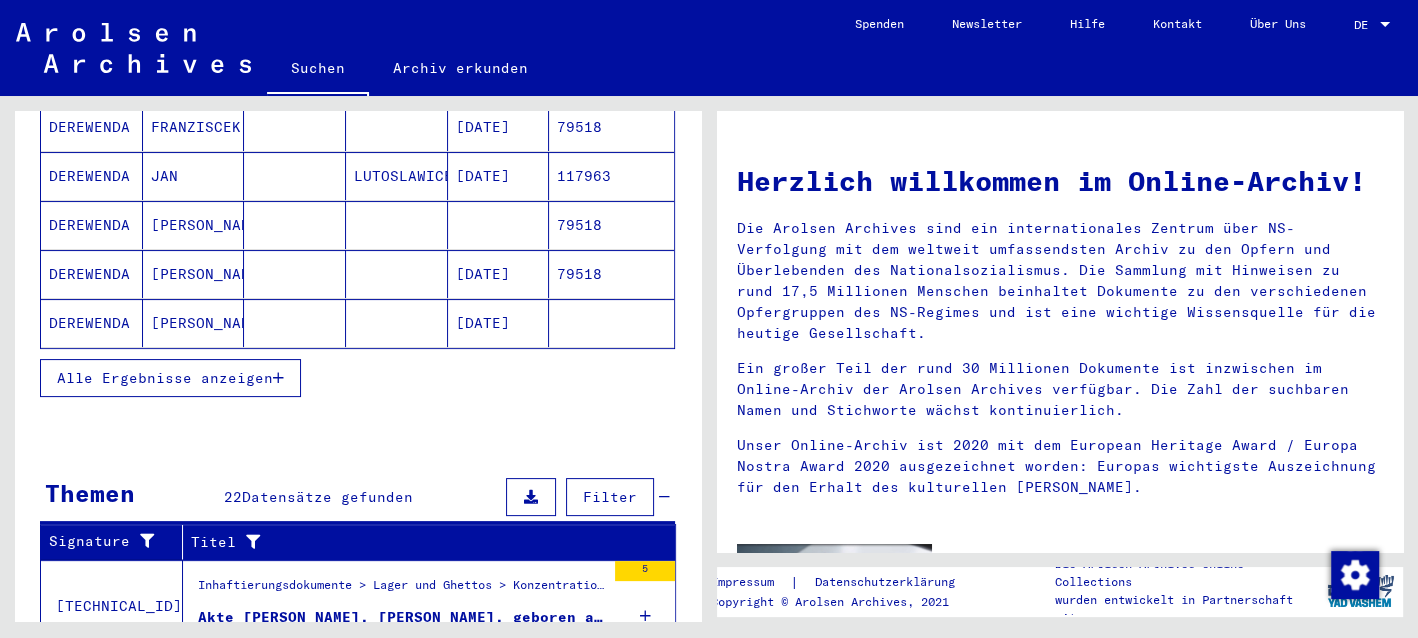 scroll, scrollTop: 340, scrollLeft: 0, axis: vertical 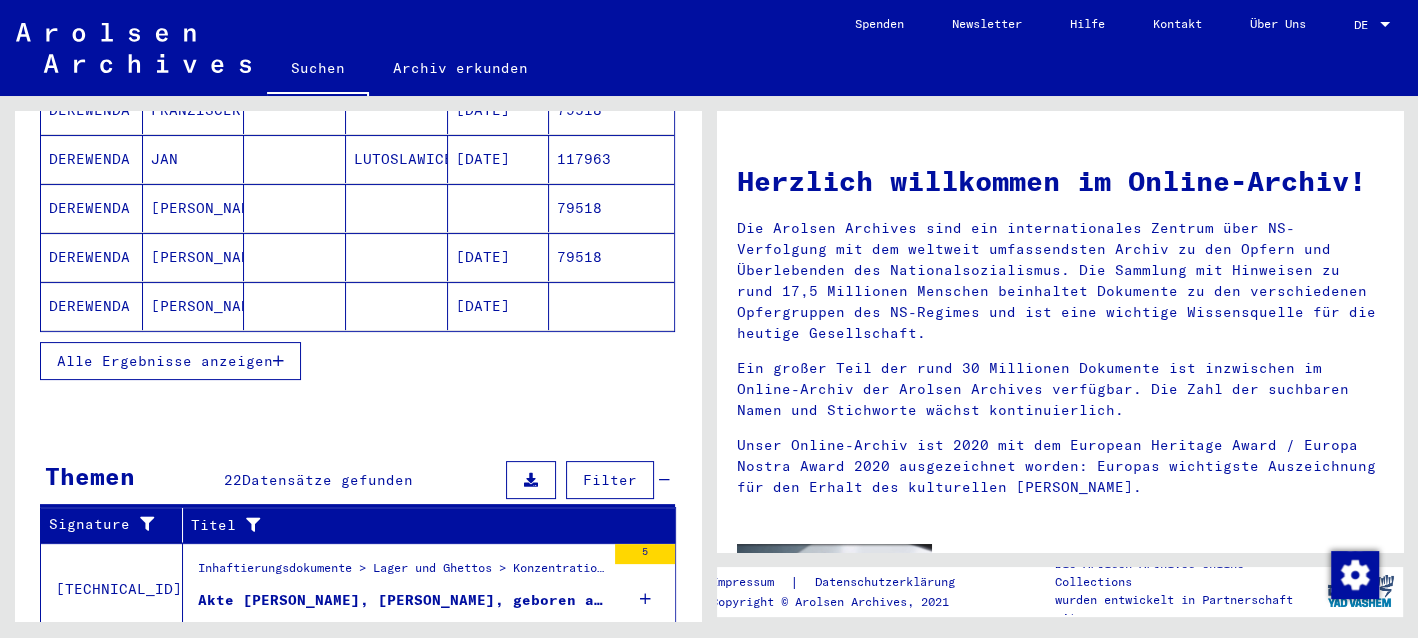 click at bounding box center (278, 361) 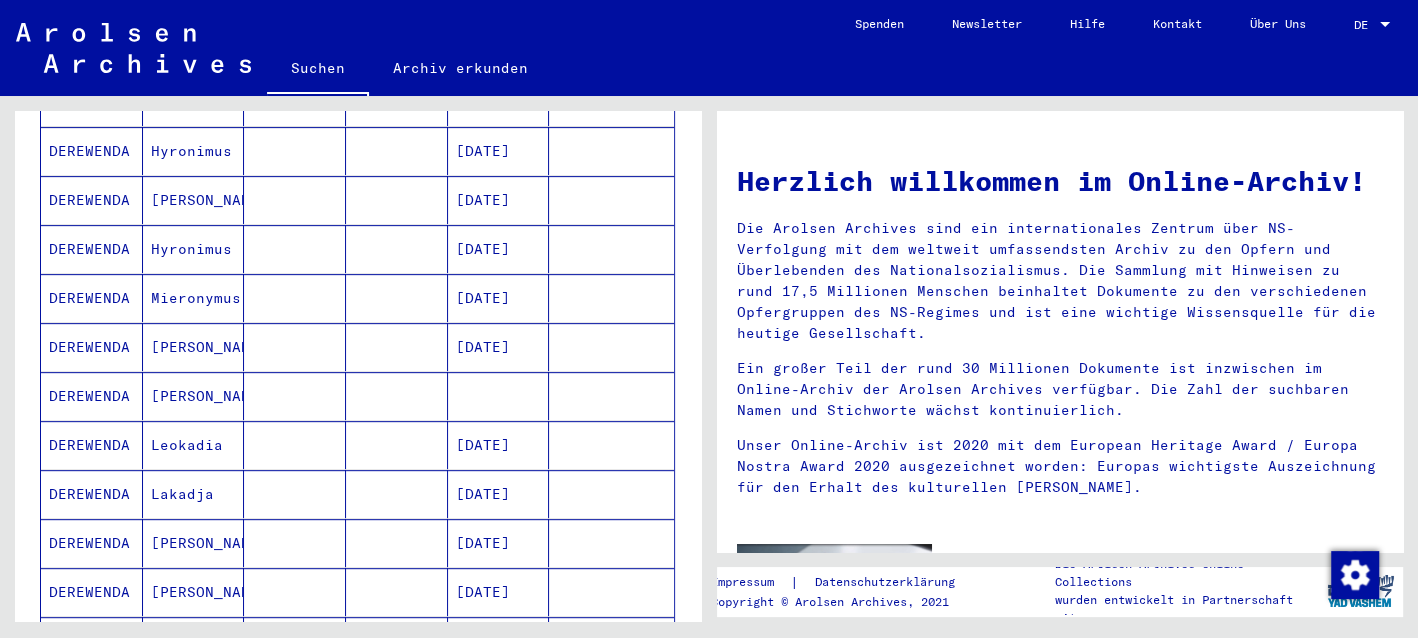 scroll, scrollTop: 784, scrollLeft: 0, axis: vertical 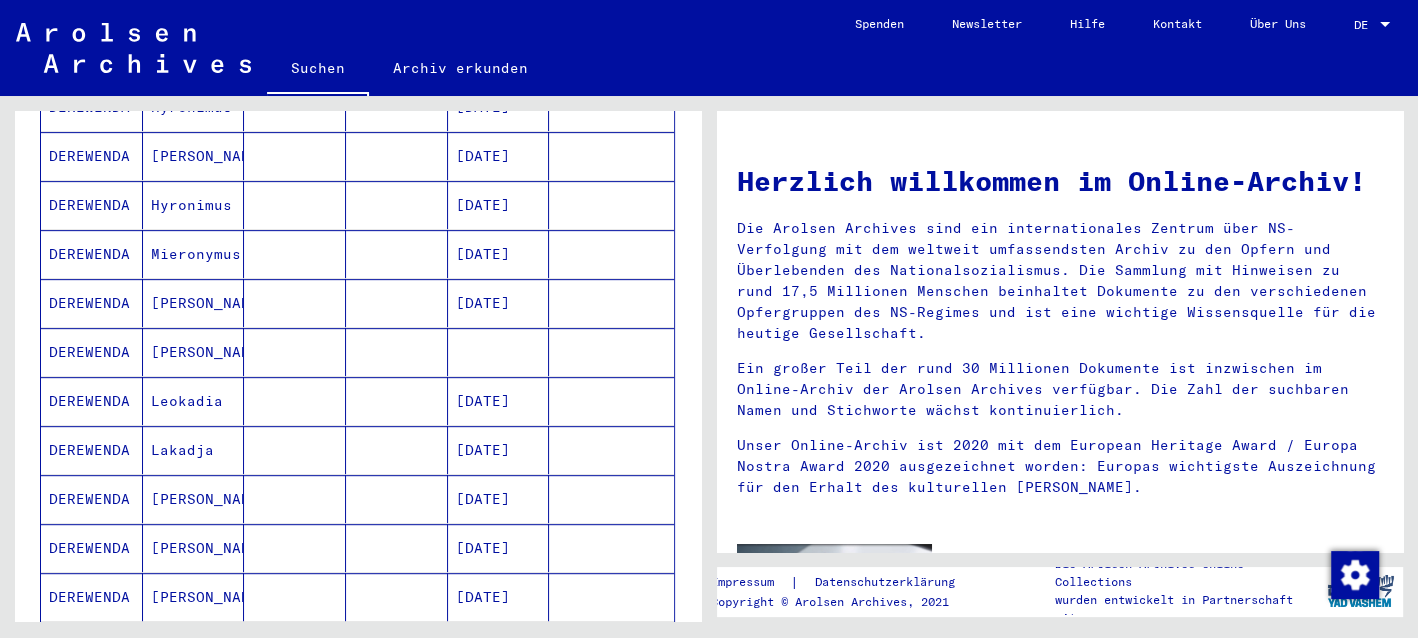 click at bounding box center [295, 548] 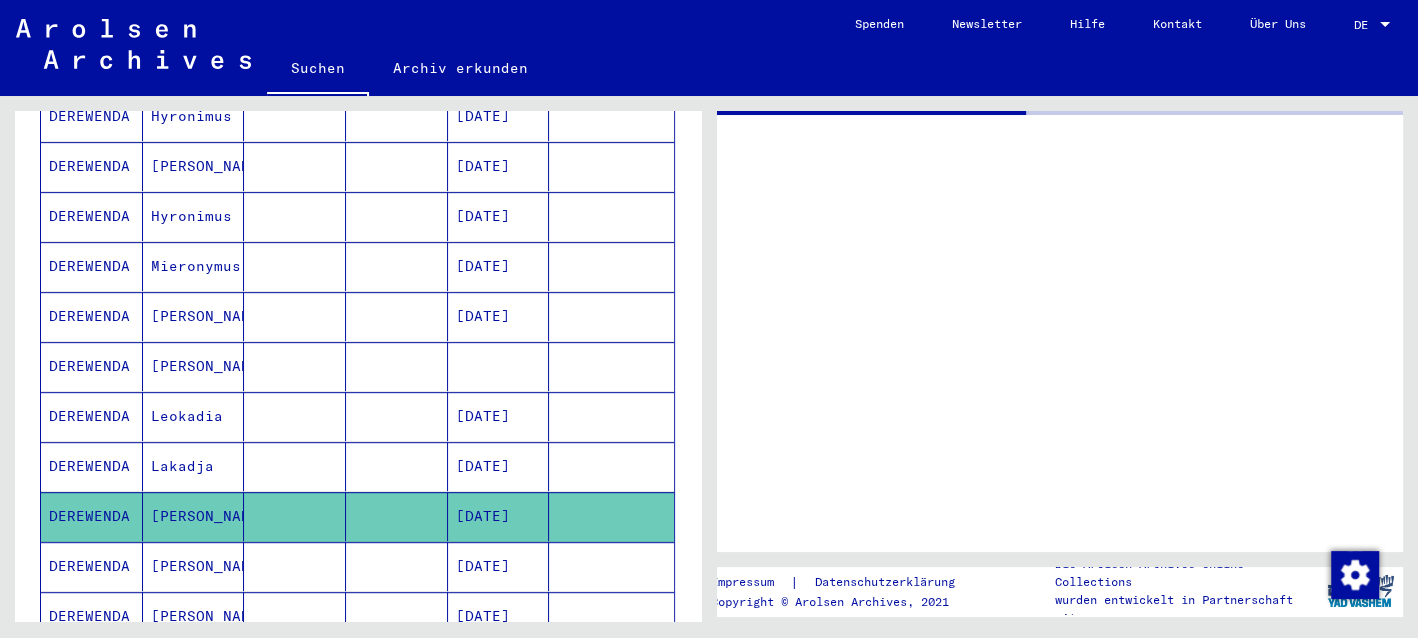 scroll, scrollTop: 792, scrollLeft: 0, axis: vertical 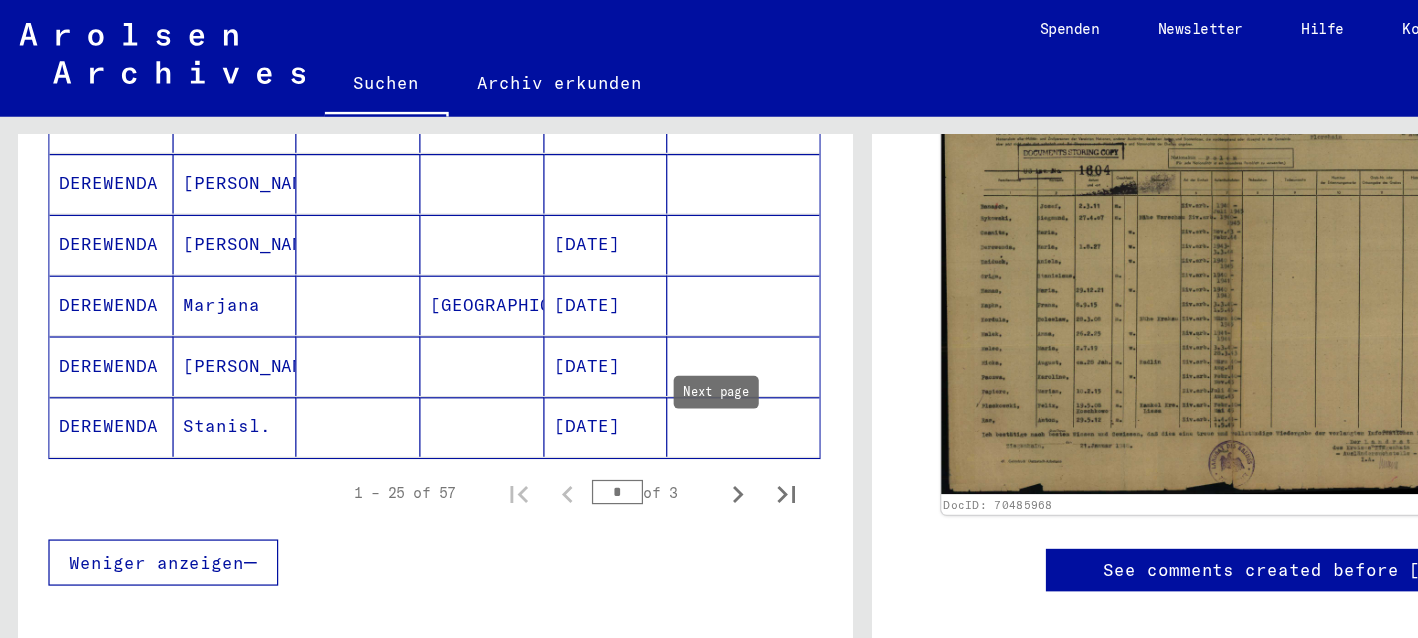 click 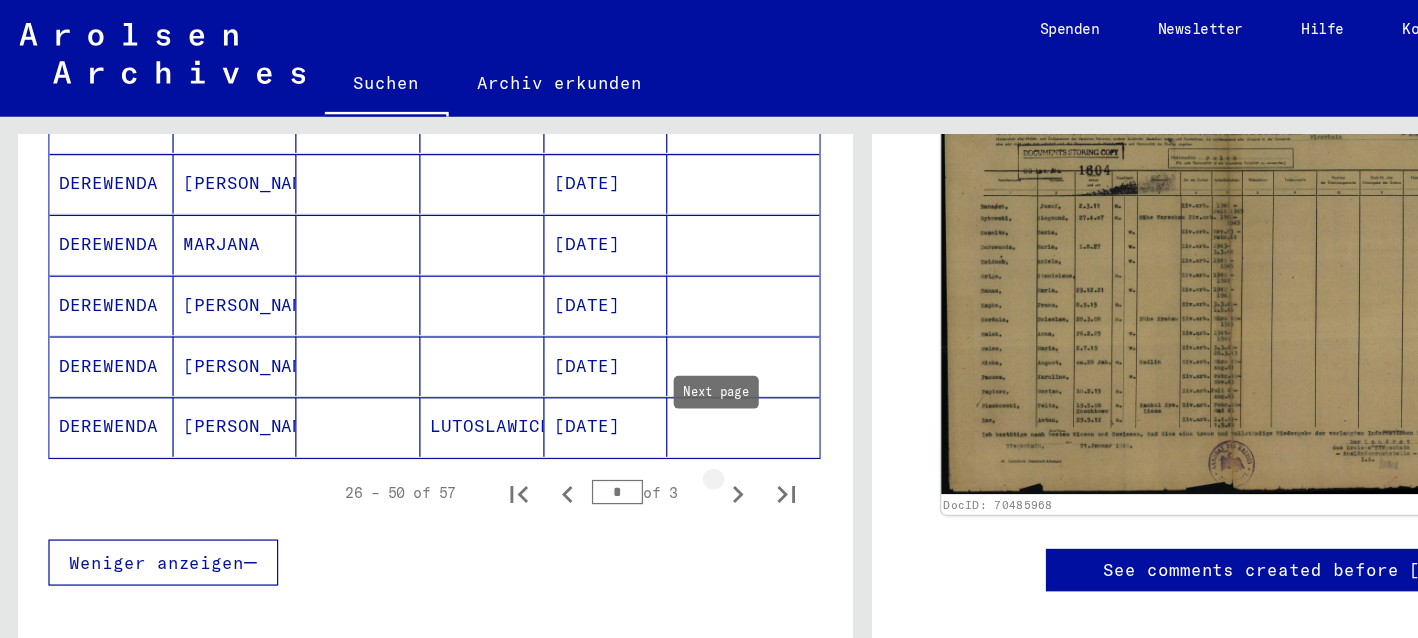 type on "*" 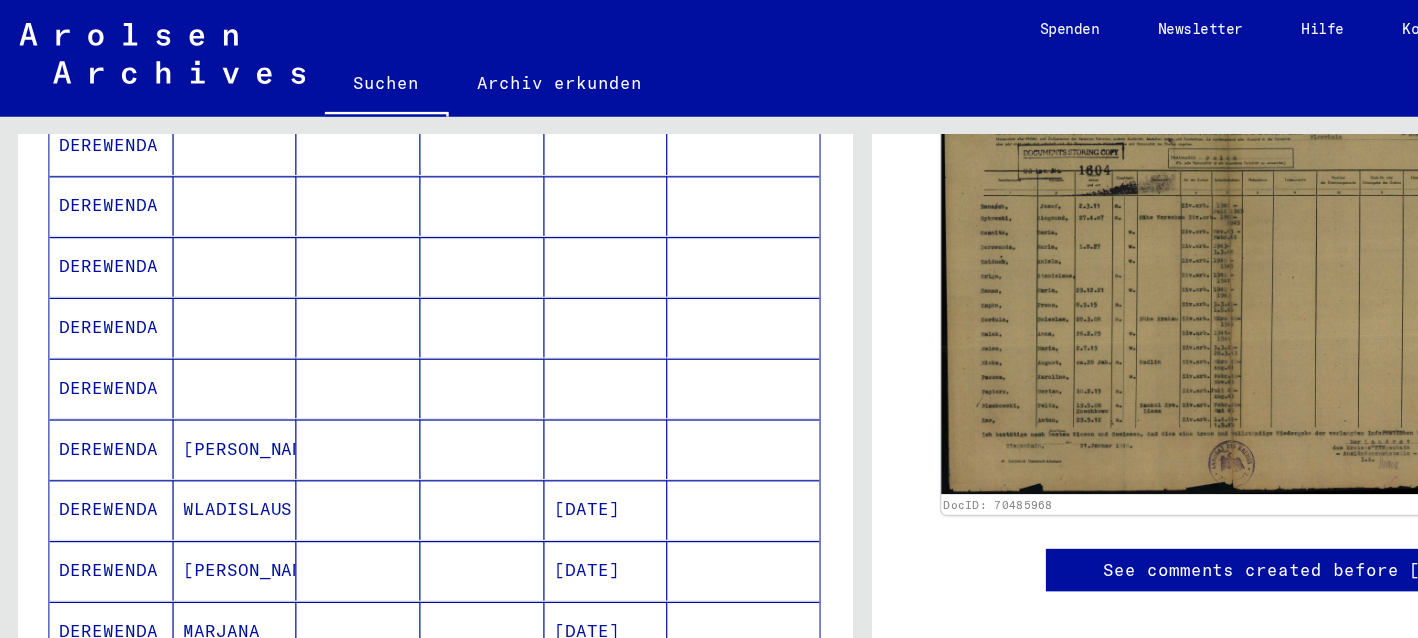scroll, scrollTop: 971, scrollLeft: 0, axis: vertical 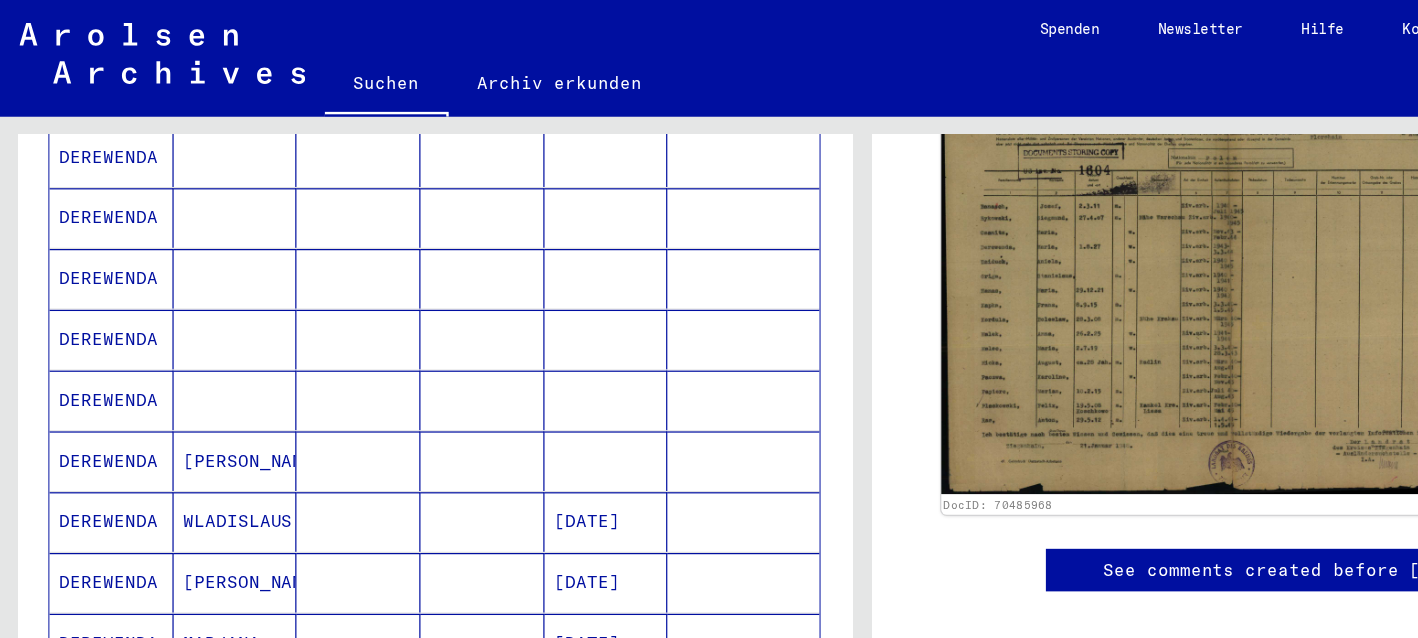 click at bounding box center [499, 379] 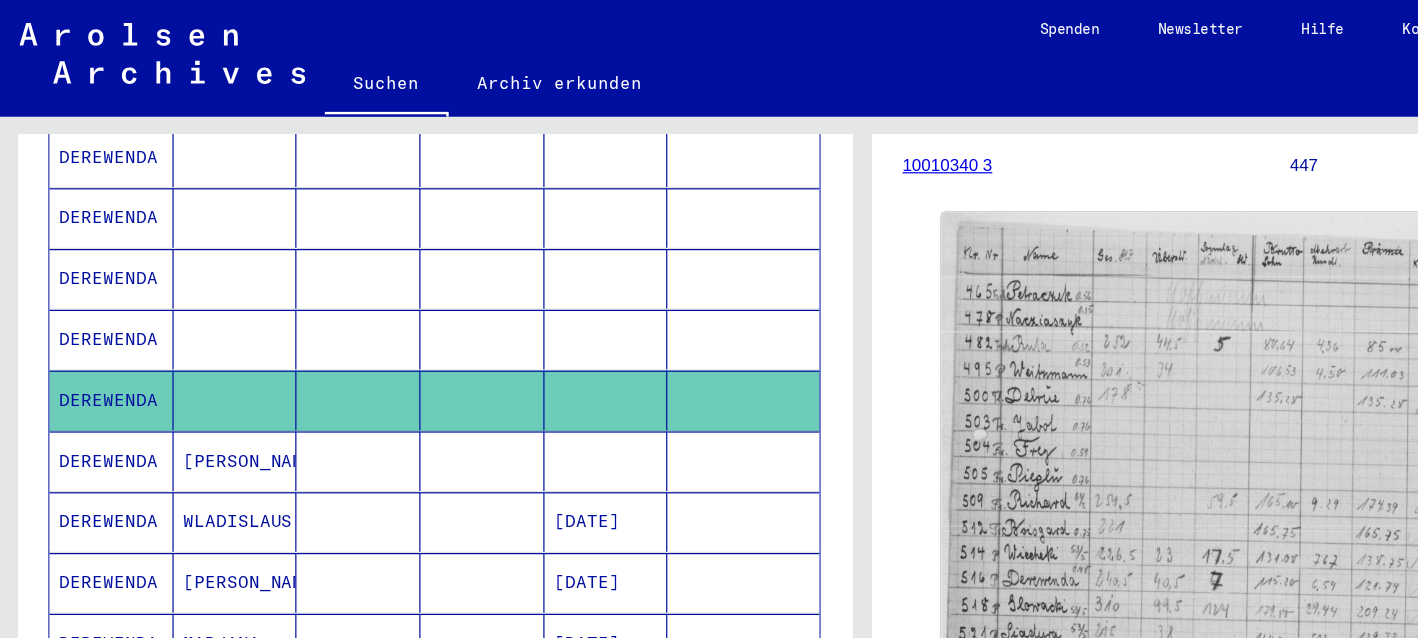 scroll, scrollTop: 296, scrollLeft: 0, axis: vertical 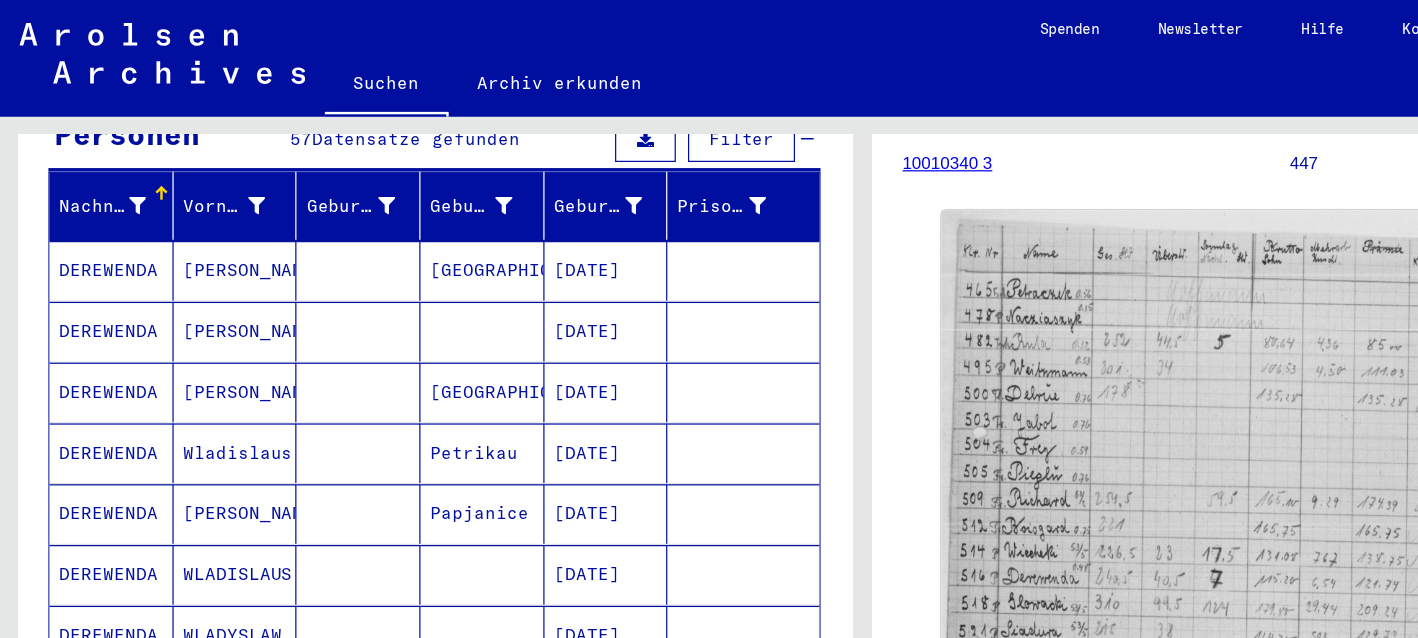 click on "Petrikau" at bounding box center (397, 422) 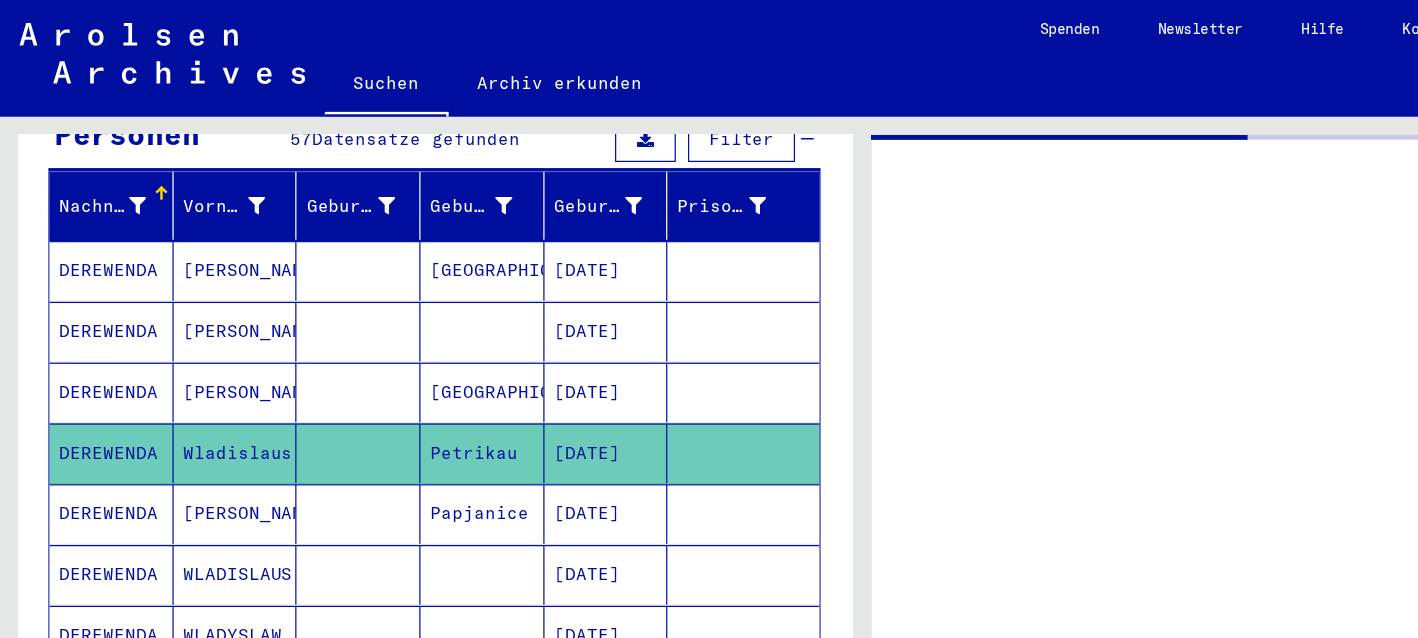scroll, scrollTop: 0, scrollLeft: 0, axis: both 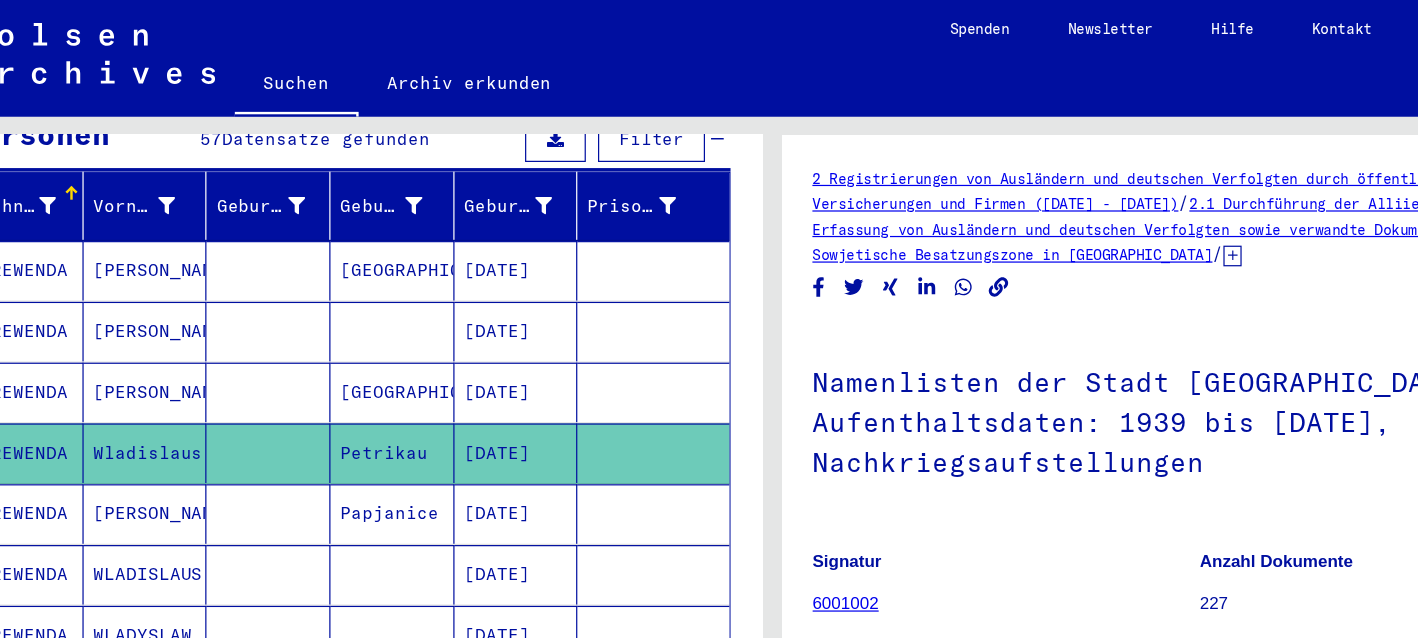 click on "[DATE]" at bounding box center (499, 472) 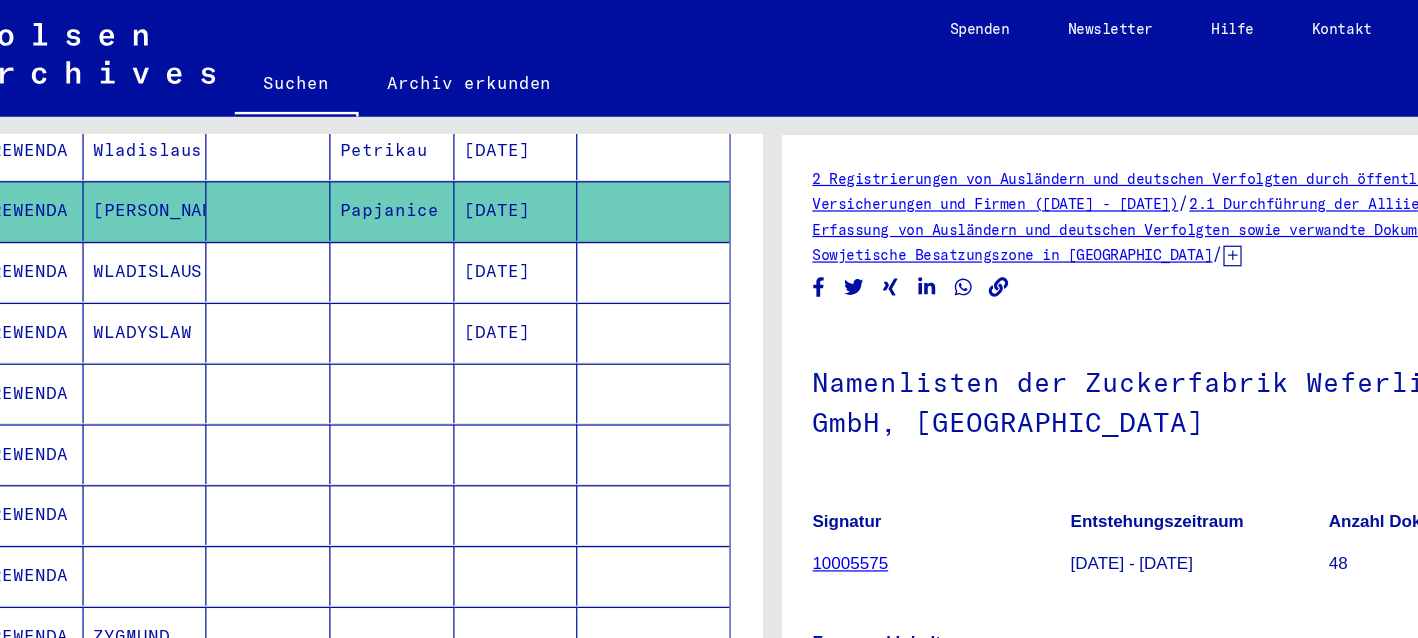 scroll, scrollTop: 495, scrollLeft: 0, axis: vertical 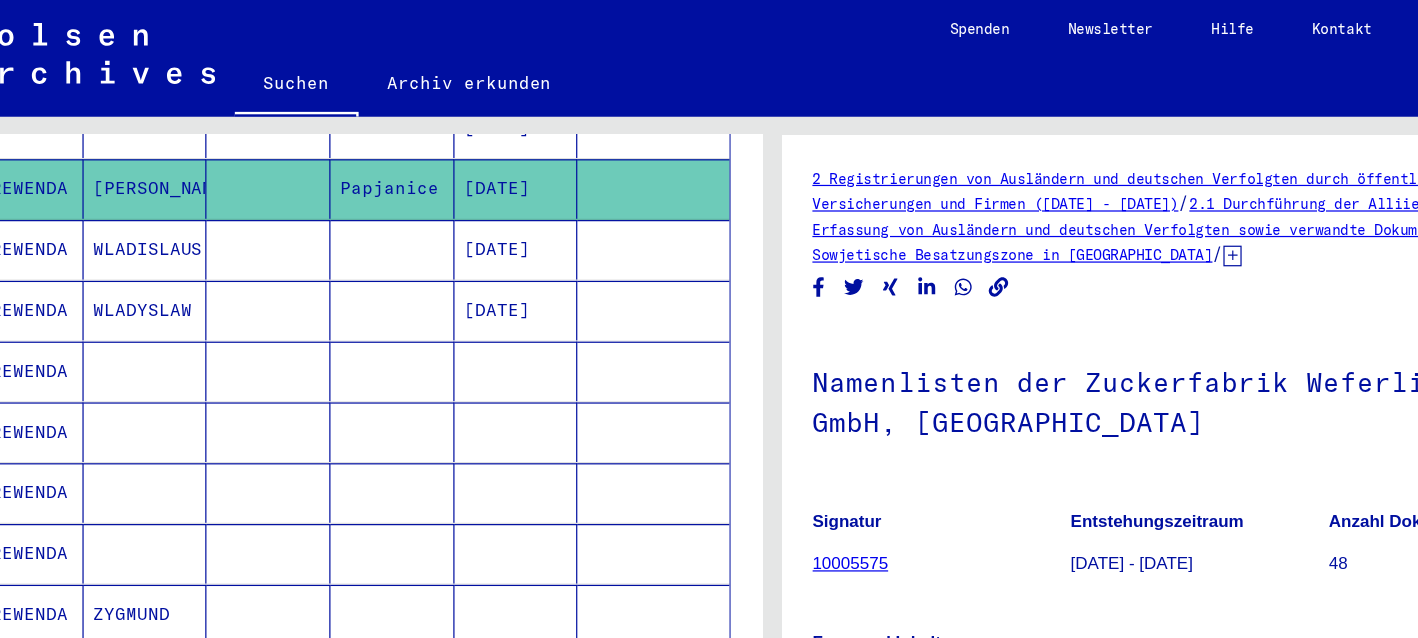 click at bounding box center [499, 355] 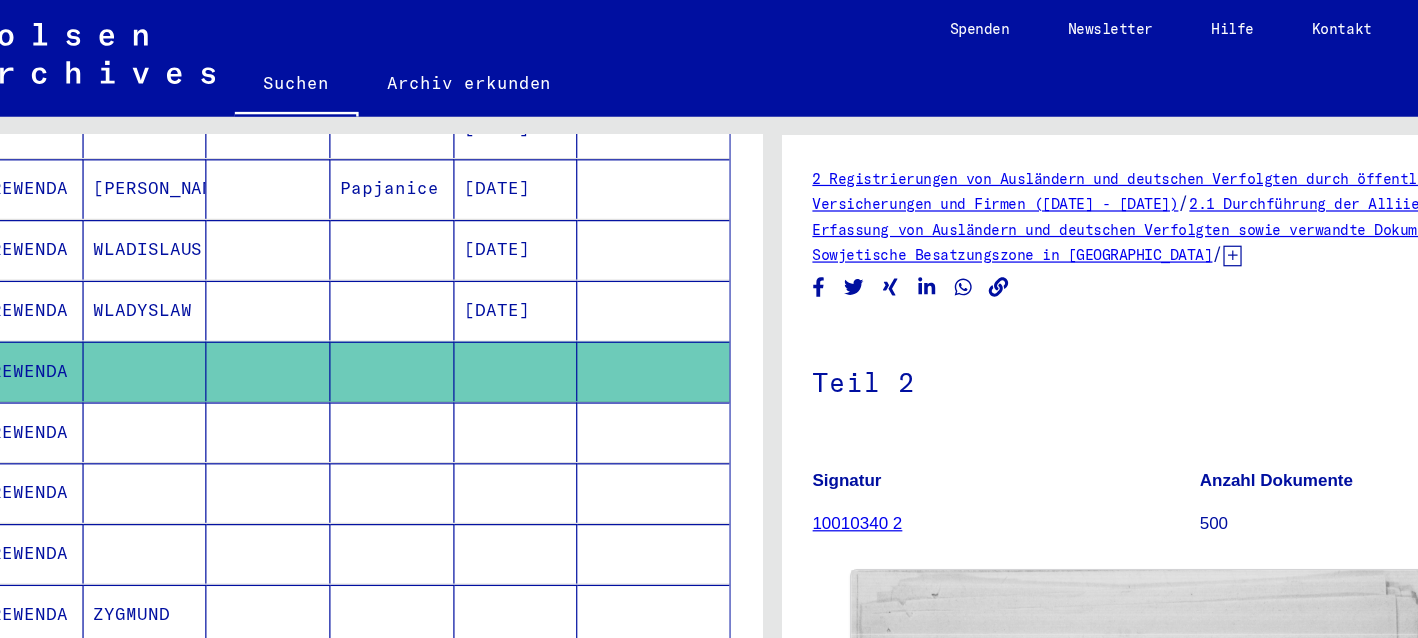 click at bounding box center [499, 405] 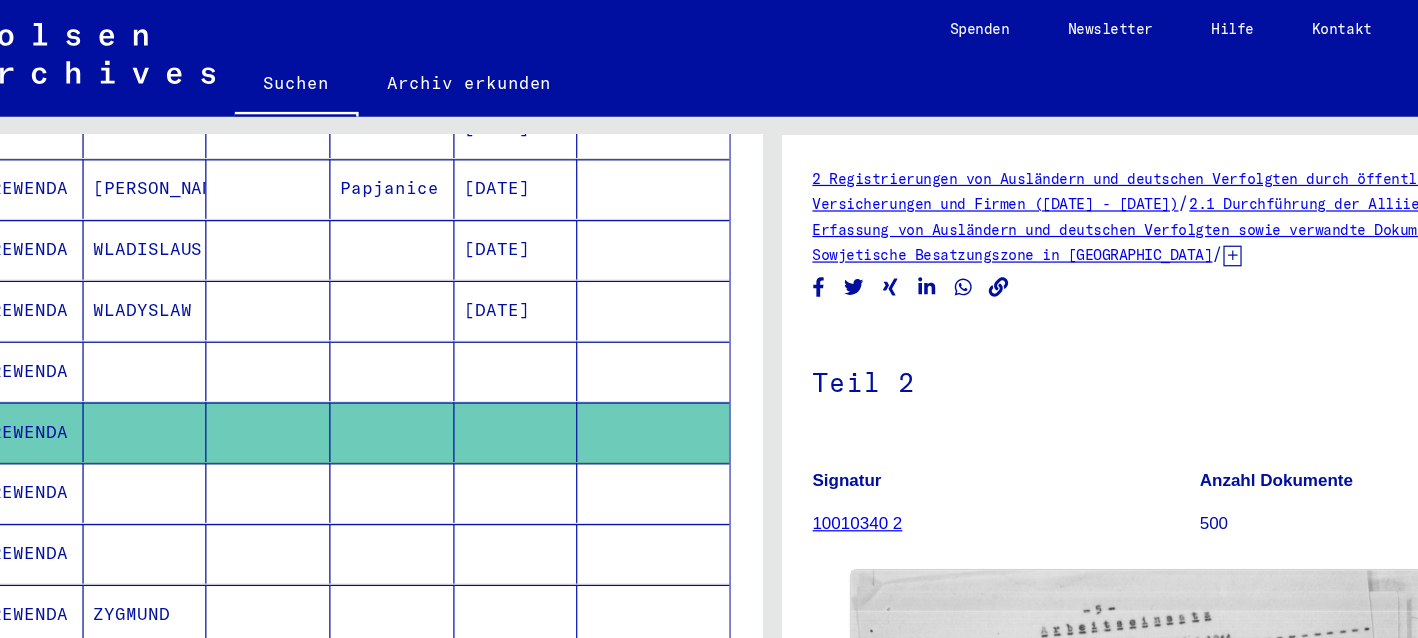 click at bounding box center [499, 455] 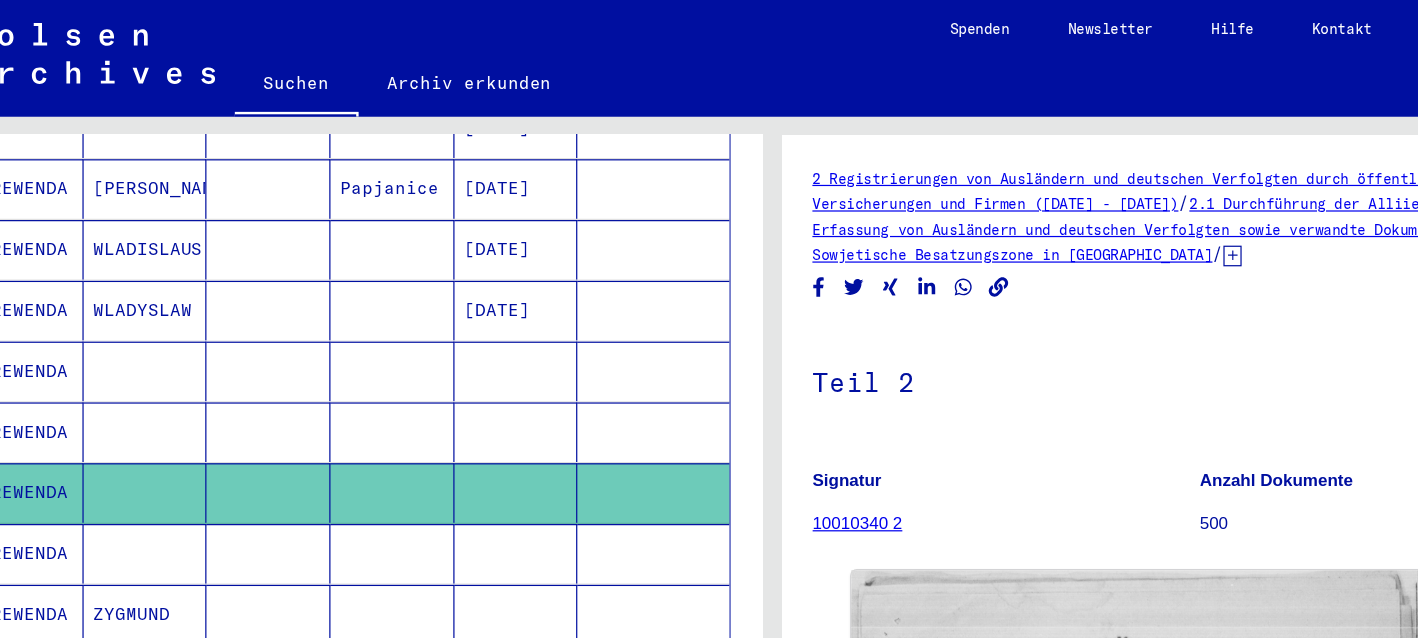 drag, startPoint x: 471, startPoint y: 423, endPoint x: 455, endPoint y: 422, distance: 16.03122 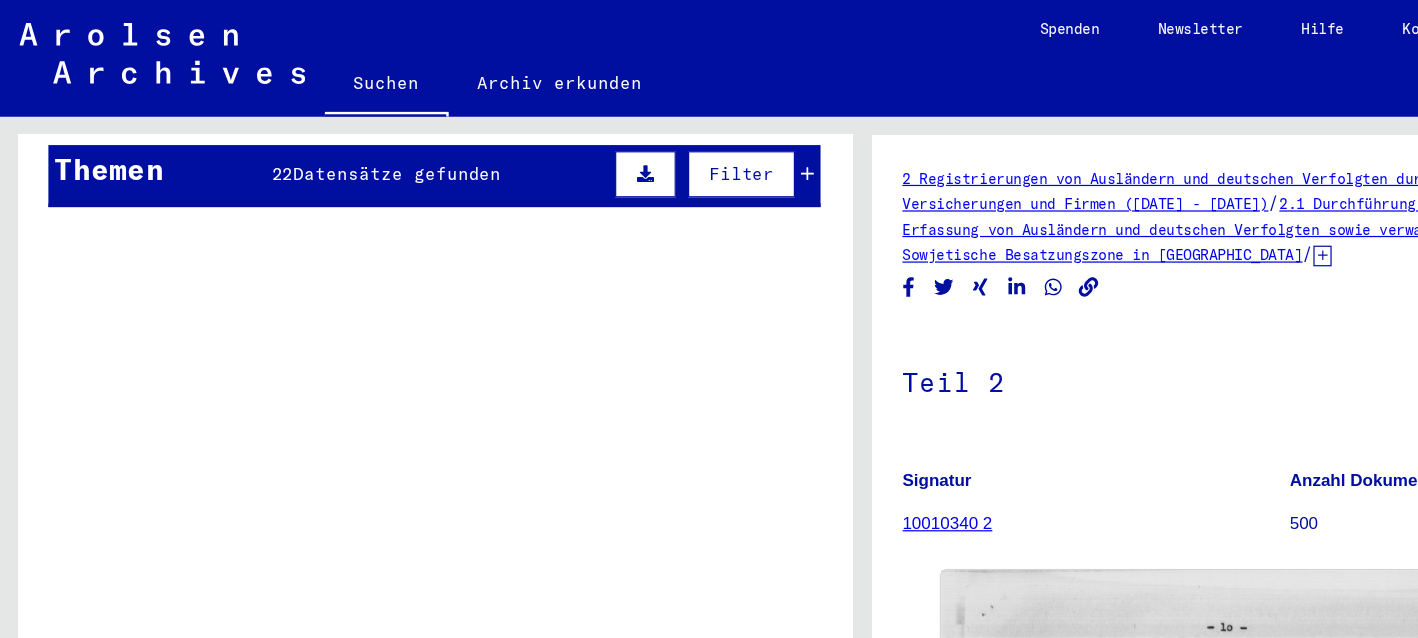 scroll, scrollTop: 1667, scrollLeft: 0, axis: vertical 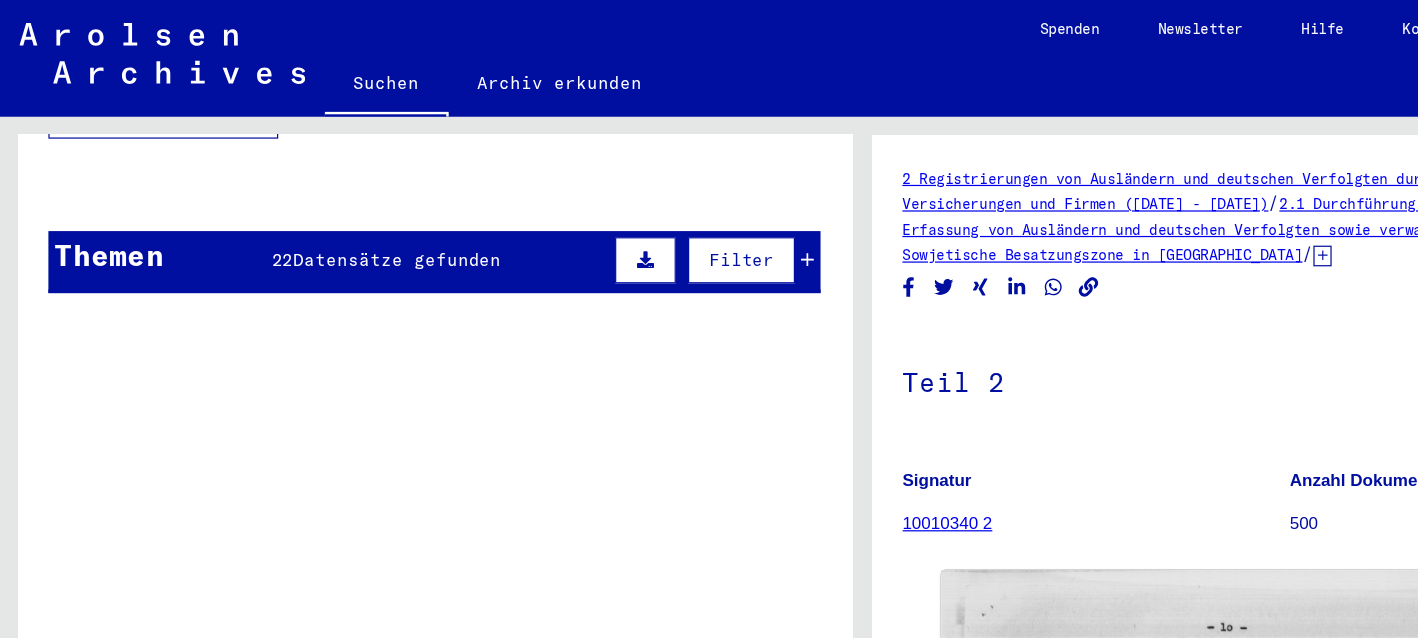 click at bounding box center [664, 214] 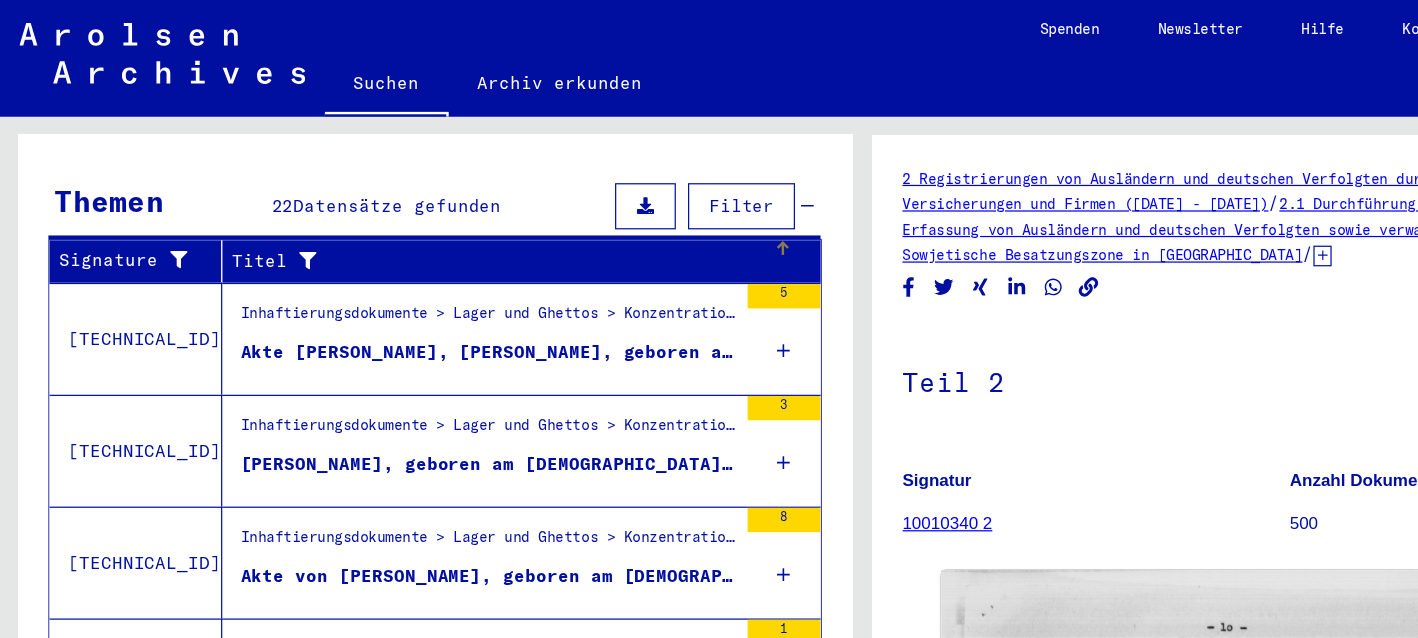 scroll, scrollTop: 1803, scrollLeft: 0, axis: vertical 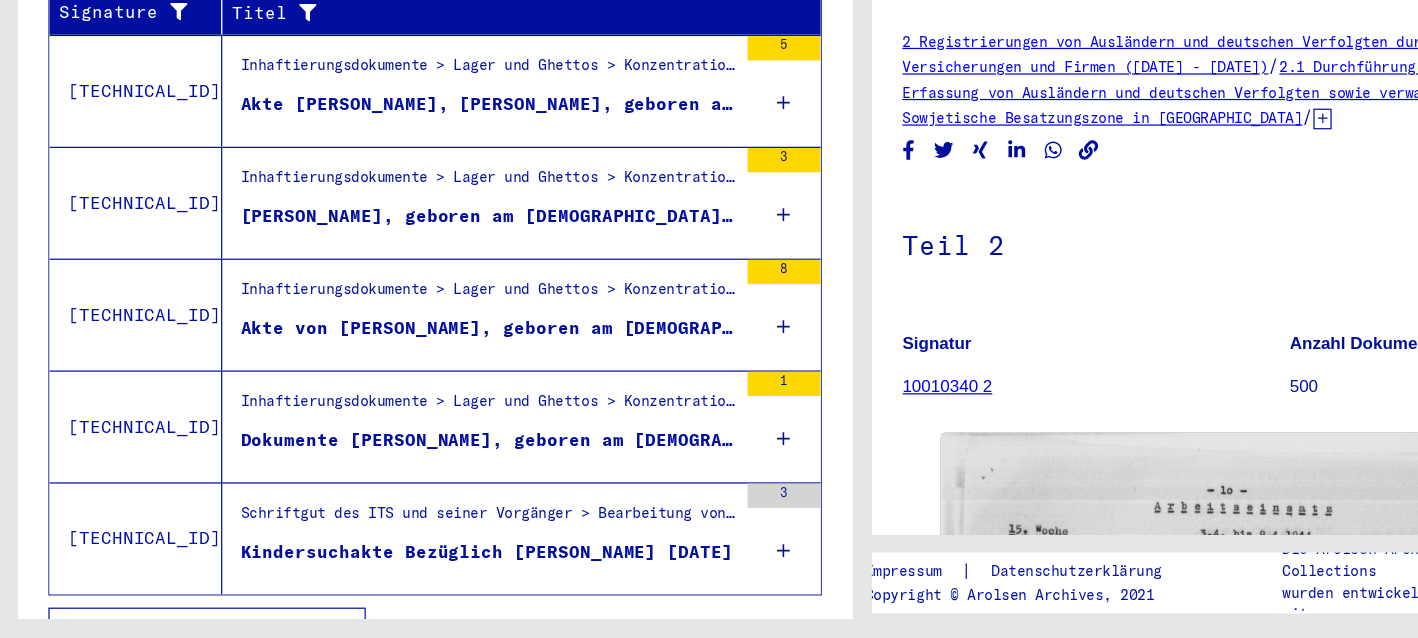 click at bounding box center (278, 631) 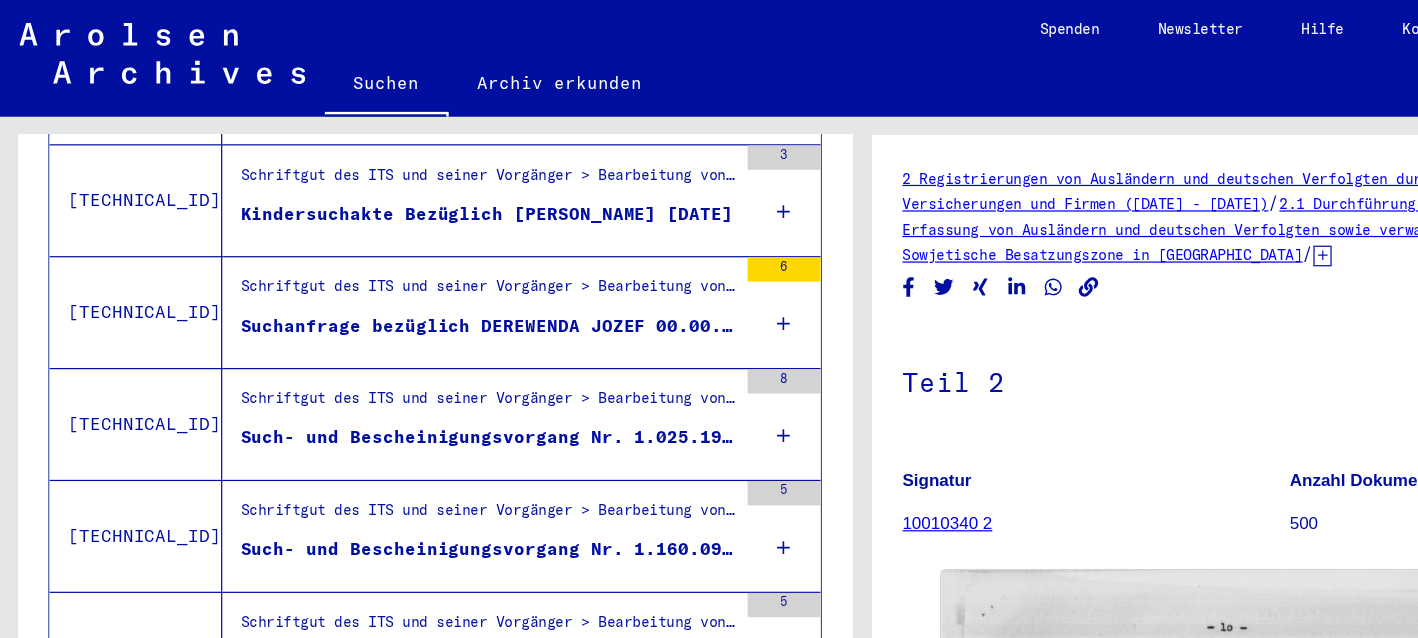 scroll, scrollTop: 840, scrollLeft: 0, axis: vertical 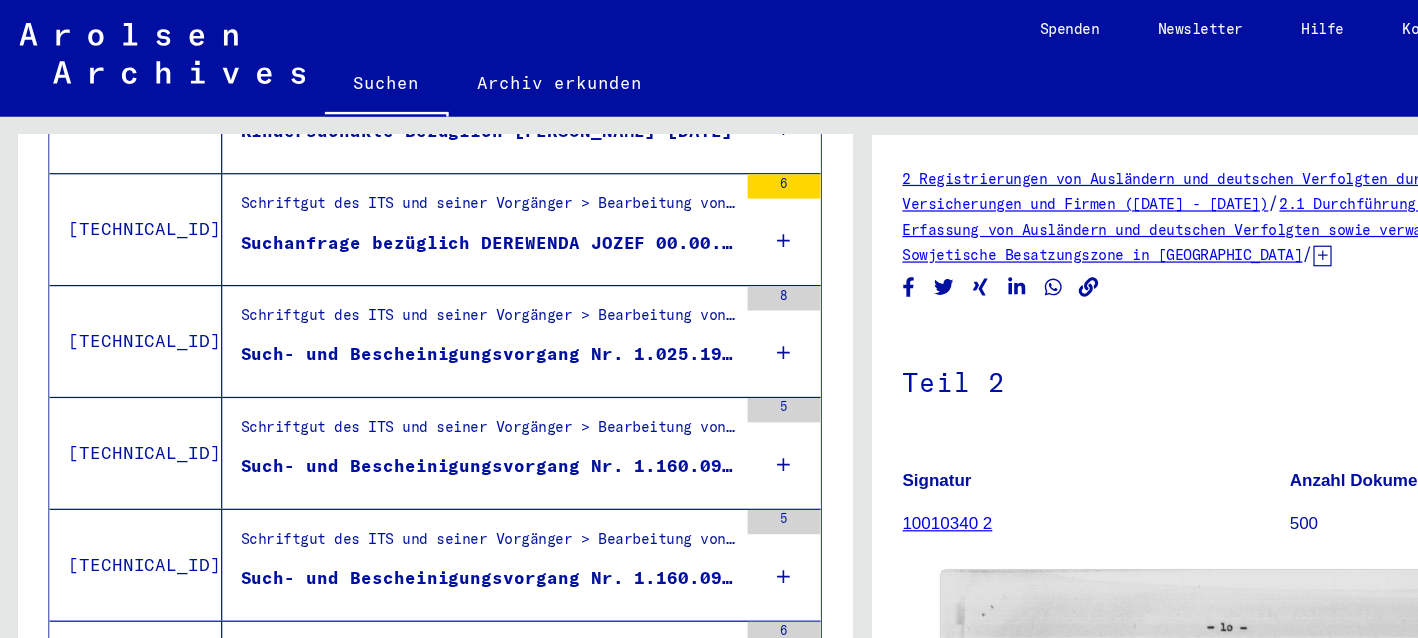 click on "Such- und Bescheinigungsvorgang Nr. 1.025.196 für [PERSON_NAME] geboren [DEMOGRAPHIC_DATA] oder07.05.1909" at bounding box center (401, 291) 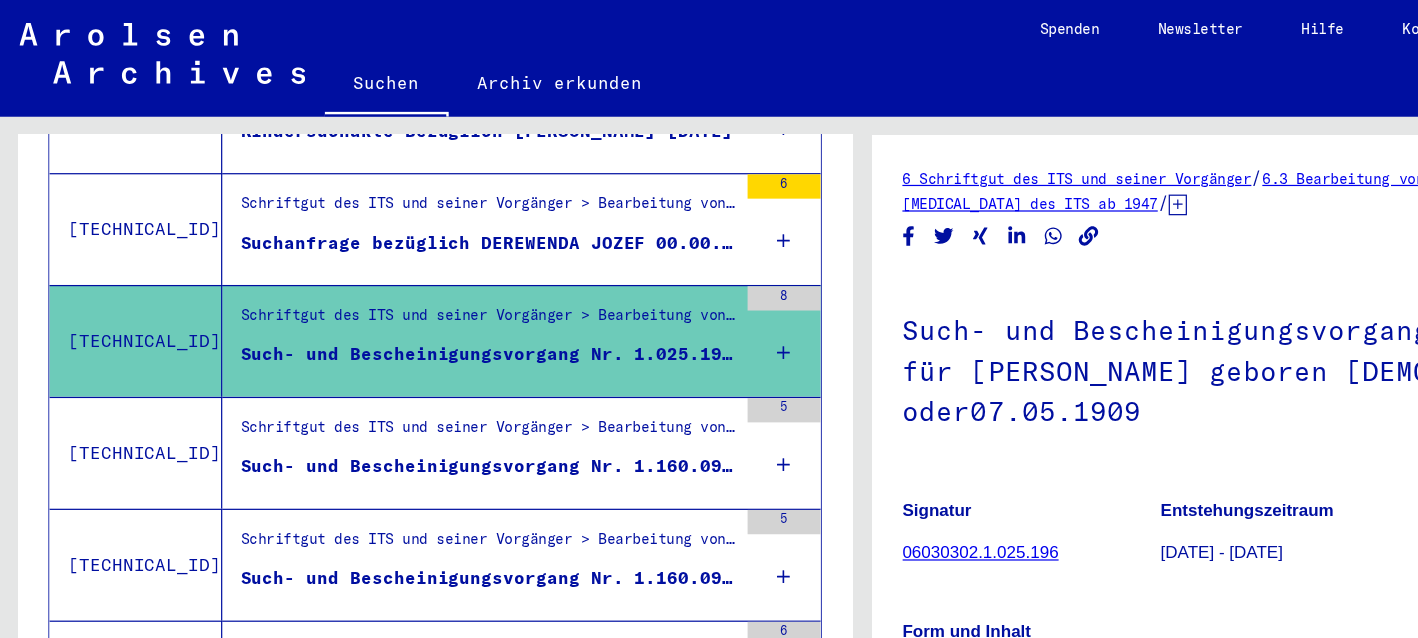 click on "Schriftgut des ITS und seiner Vorgänger > Bearbeitung von Anfragen > Fallbezogene [MEDICAL_DATA] des ITS ab 1947 > T/D-Fallablage > Such- und Bescheinigungsvorgänge mit den (T/D-) Nummern von [PHONE_NUMBER] bis [PHONE_NUMBER] > Such- und Bescheinigungsvorgänge mit den (T/D-) Nummern von [PHONE_NUMBER] bis [PHONE_NUMBER]" at bounding box center [401, 357] 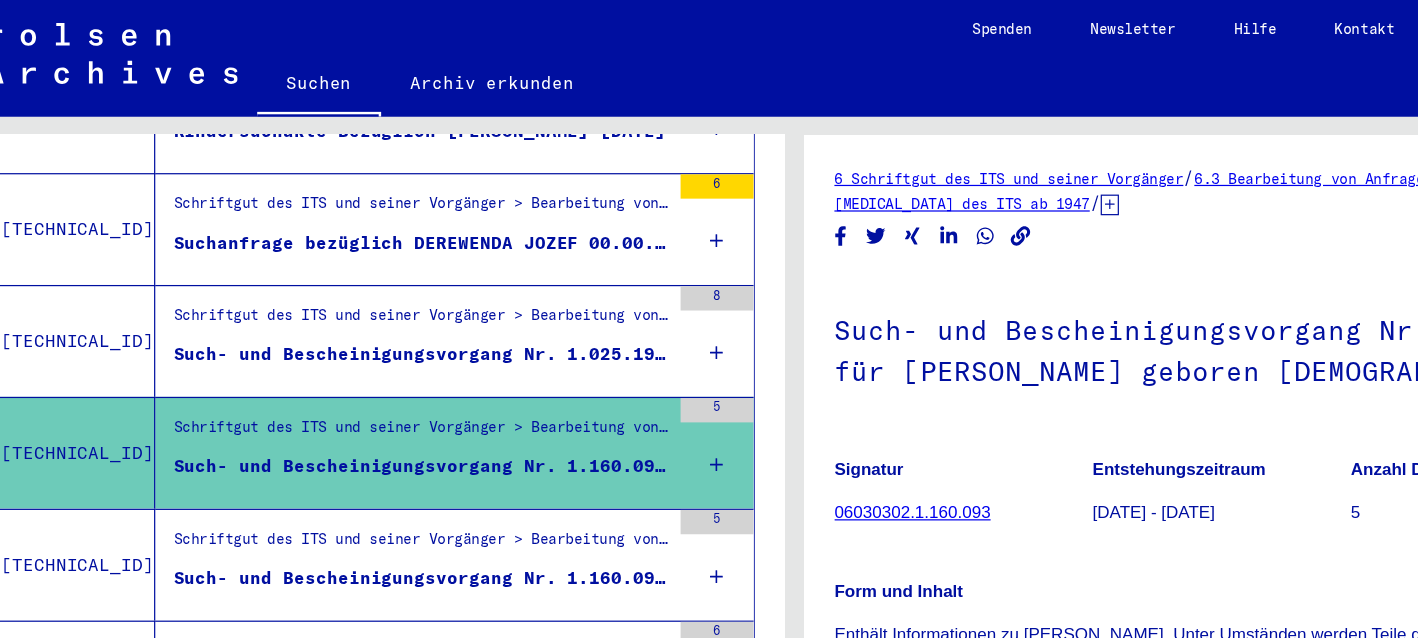 click on "Schriftgut des ITS und seiner Vorgänger > Bearbeitung von Anfragen > Fallbezogene [MEDICAL_DATA] des ITS ab 1947 > T/D-Fallablage > Such- und Bescheinigungsvorgänge mit den (T/D-) Nummern von [PHONE_NUMBER] bis [PHONE_NUMBER] > Such- und Bescheinigungsvorgänge mit den (T/D-) Nummern von [PHONE_NUMBER] bis [PHONE_NUMBER]" at bounding box center [401, 357] 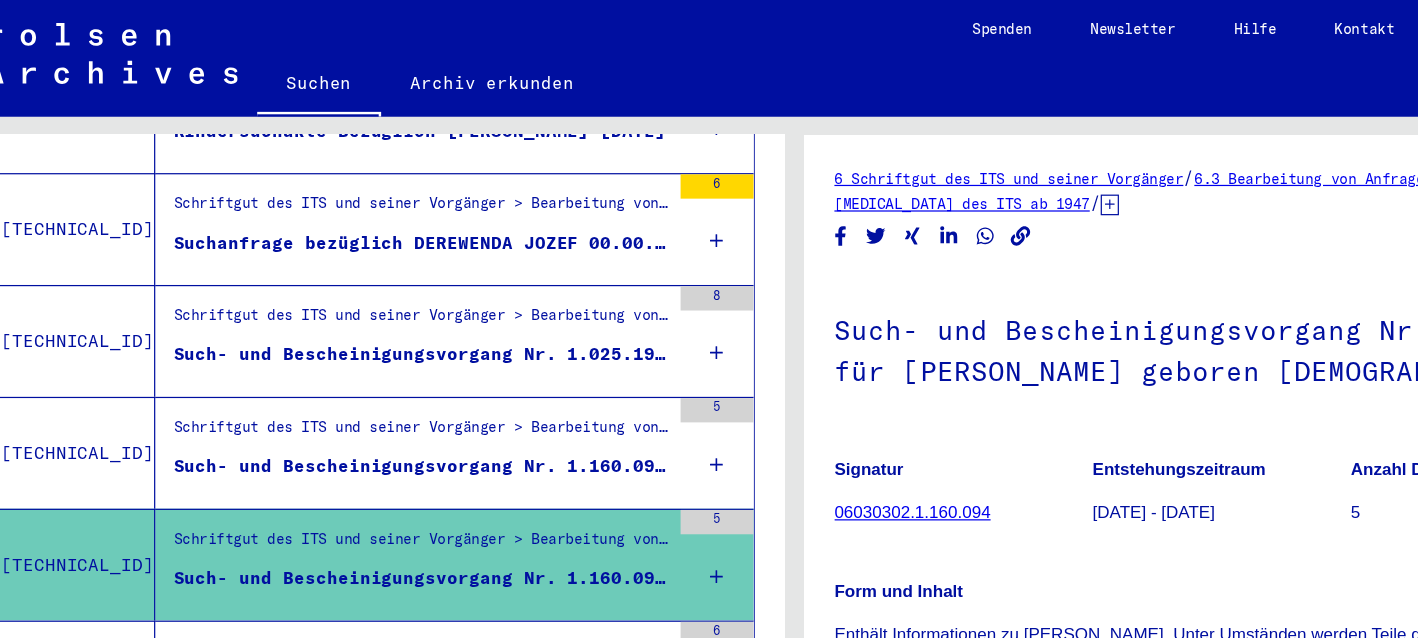 click on "Schriftgut des ITS und seiner Vorgänger > Bearbeitung von Anfragen > Fallbezogene [MEDICAL_DATA] des ITS ab 1947 > T/D-Fallablage > Such- und Bescheinigungsvorgänge mit den (T/D-) Nummern von [PHONE_NUMBER] bis [PHONE_NUMBER] > Such- und Bescheinigungsvorgänge mit den (T/D-) Nummern von [PHONE_NUMBER] bis [PHONE_NUMBER]" at bounding box center (401, 540) 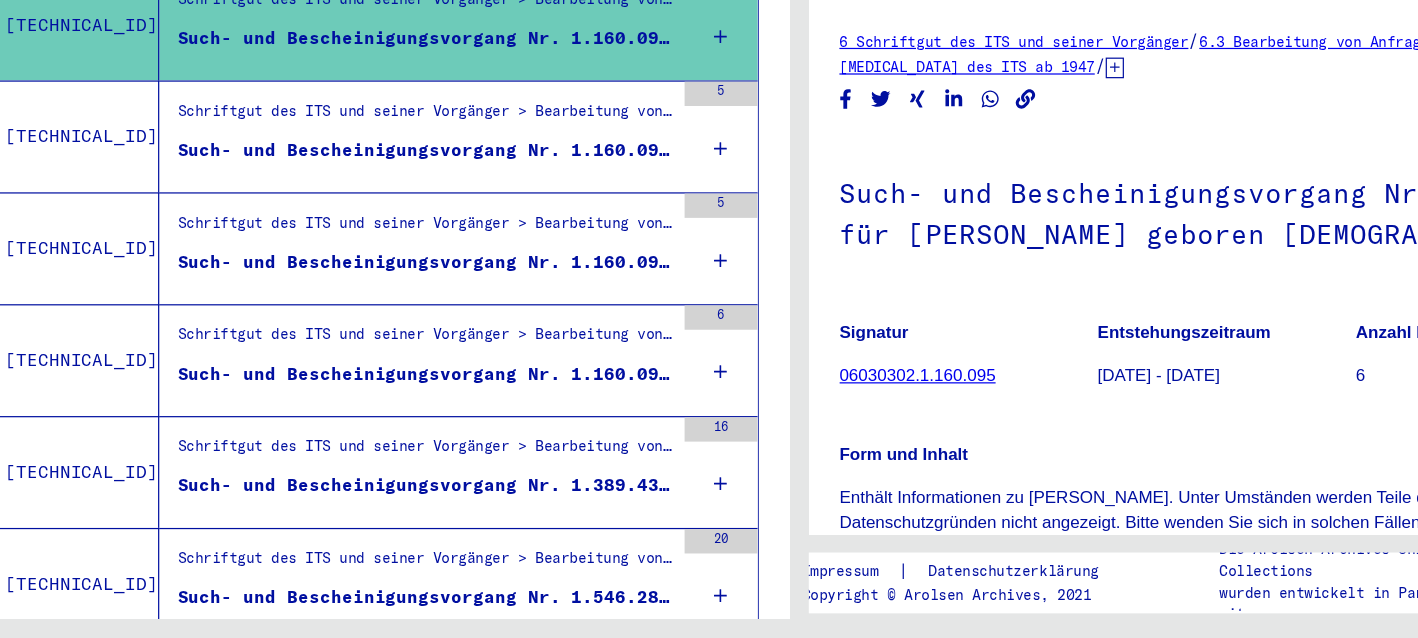 scroll, scrollTop: 1265, scrollLeft: 0, axis: vertical 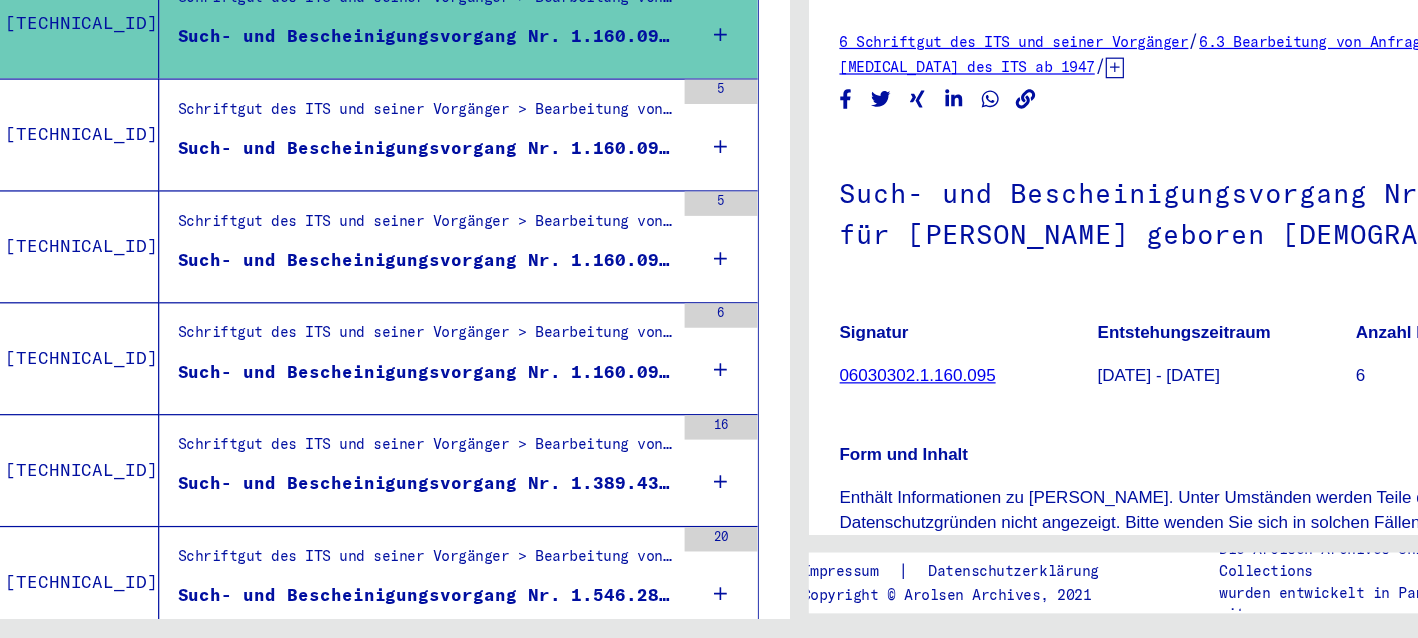 click on "Schriftgut des ITS und seiner Vorgänger > Bearbeitung von Anfragen > Fallbezogene [MEDICAL_DATA] des ITS ab 1947 > T/D-Fallablage > Such- und Bescheinigungsvorgänge mit den (T/D-) Nummern von [PHONE_NUMBER] bis [PHONE_NUMBER] > Such- und Bescheinigungsvorgänge mit den (T/D-) Nummern von [PHONE_NUMBER] bis [PHONE_NUMBER]" at bounding box center [401, 207] 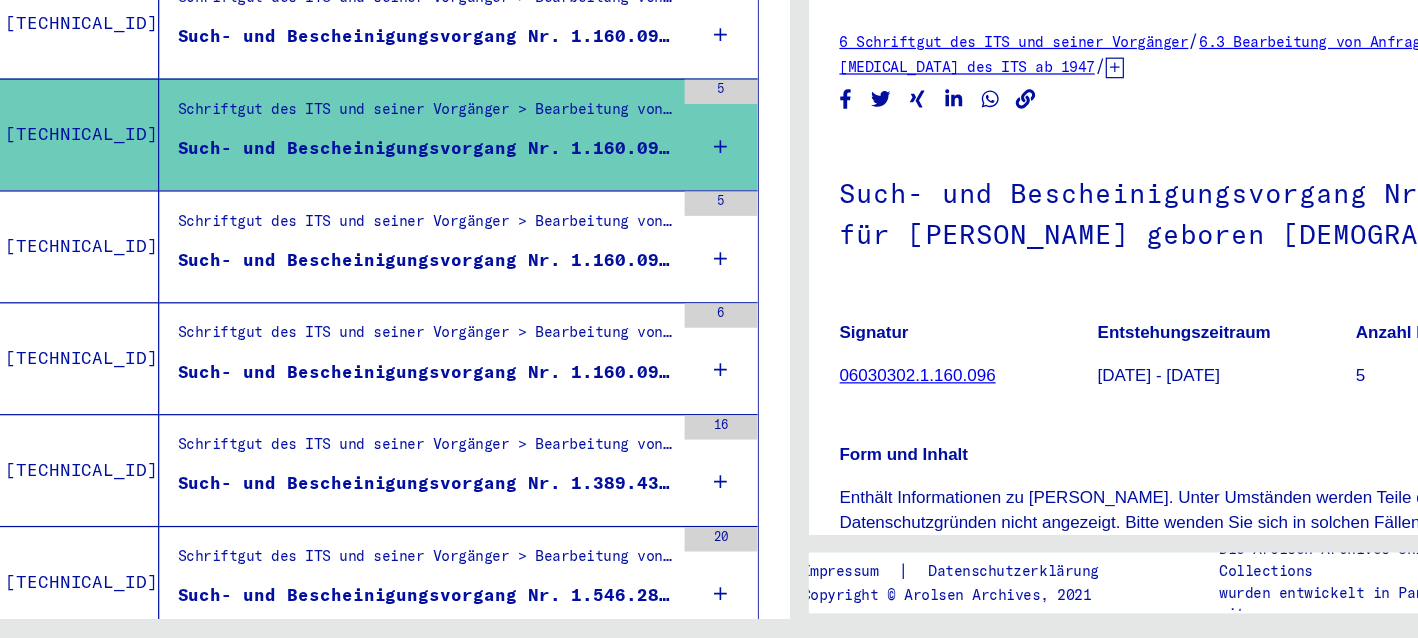 click on "Schriftgut des ITS und seiner Vorgänger > Bearbeitung von Anfragen > Fallbezogene [MEDICAL_DATA] des ITS ab 1947 > T/D-Fallablage > Such- und Bescheinigungsvorgänge mit den (T/D-) Nummern von [PHONE_NUMBER] bis [PHONE_NUMBER] > Such- und Bescheinigungsvorgänge mit den (T/D-) Nummern von [PHONE_NUMBER] bis [PHONE_NUMBER]" at bounding box center (401, 299) 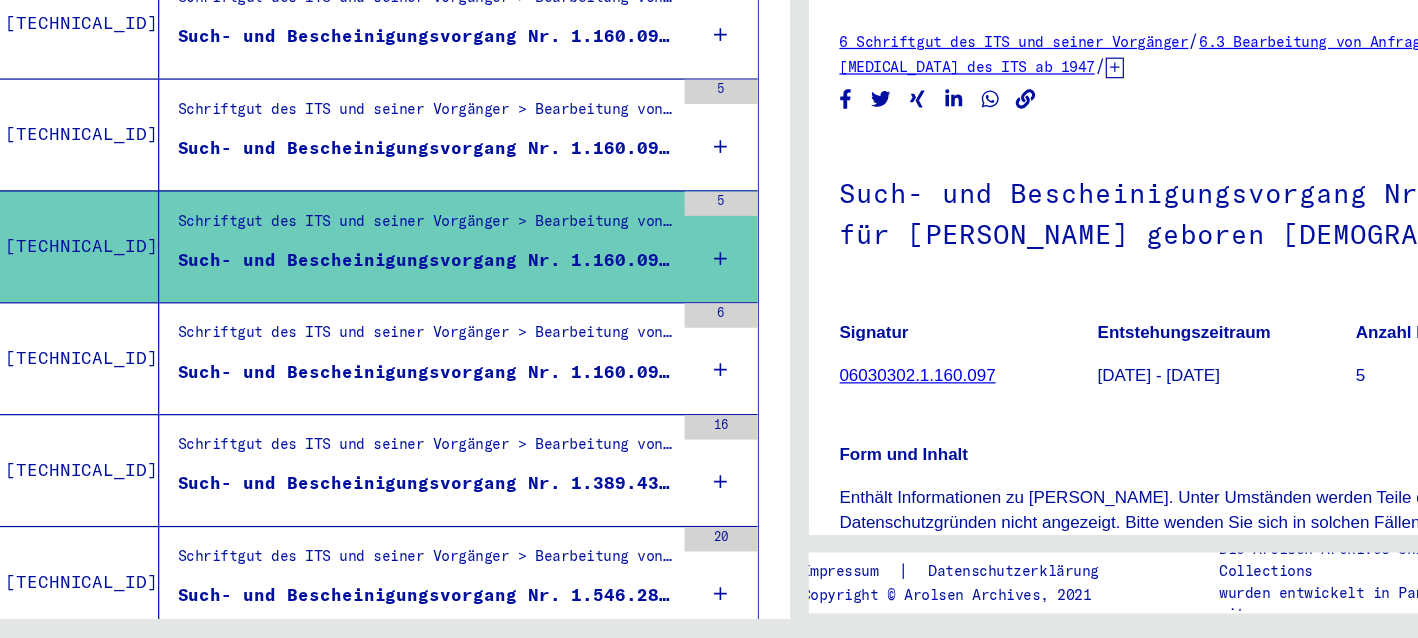 drag, startPoint x: 478, startPoint y: 370, endPoint x: 445, endPoint y: 376, distance: 33.54102 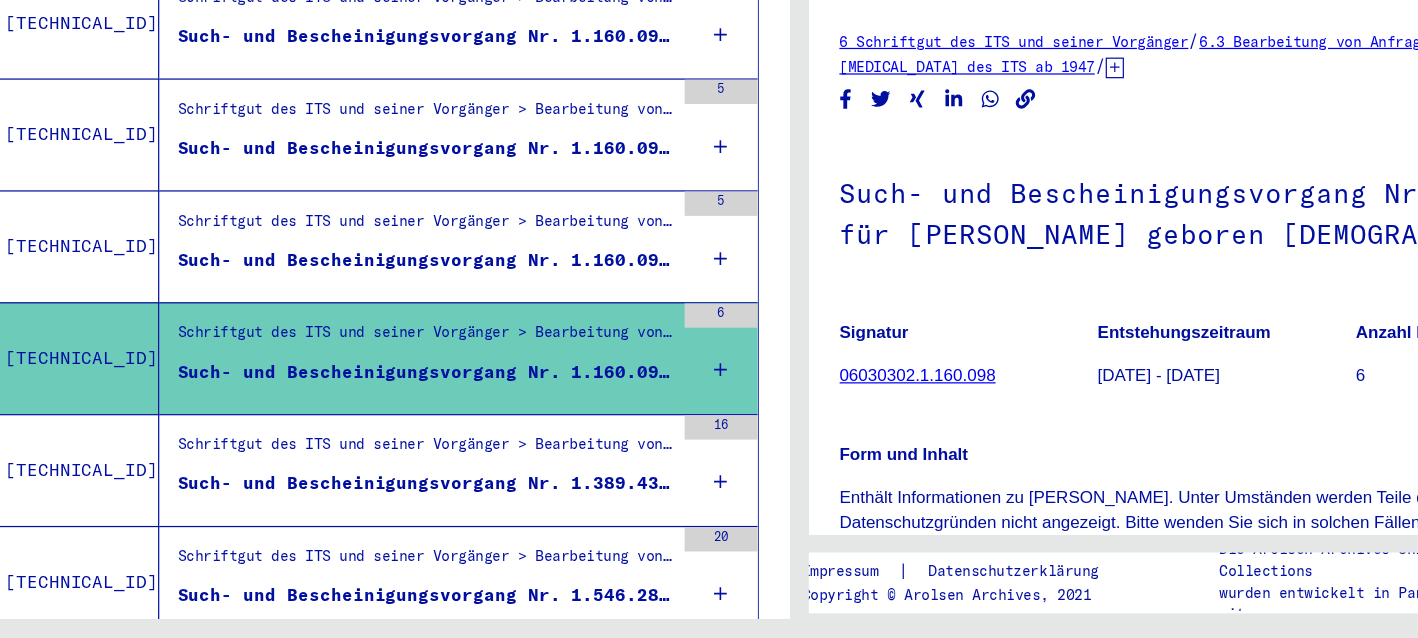 click on "Schriftgut des ITS und seiner Vorgänger > Bearbeitung von Anfragen > Fallbezogene [MEDICAL_DATA] des ITS ab 1947 > T/D-Fallablage > Such- und Bescheinigungsvorgänge mit den (T/D-) Nummern von [PHONE_NUMBER] bis [PHONE_NUMBER] > Such- und Bescheinigungsvorgänge mit den (T/D-) Nummern von [PHONE_NUMBER] bis [PHONE_NUMBER]" at bounding box center (401, 483) 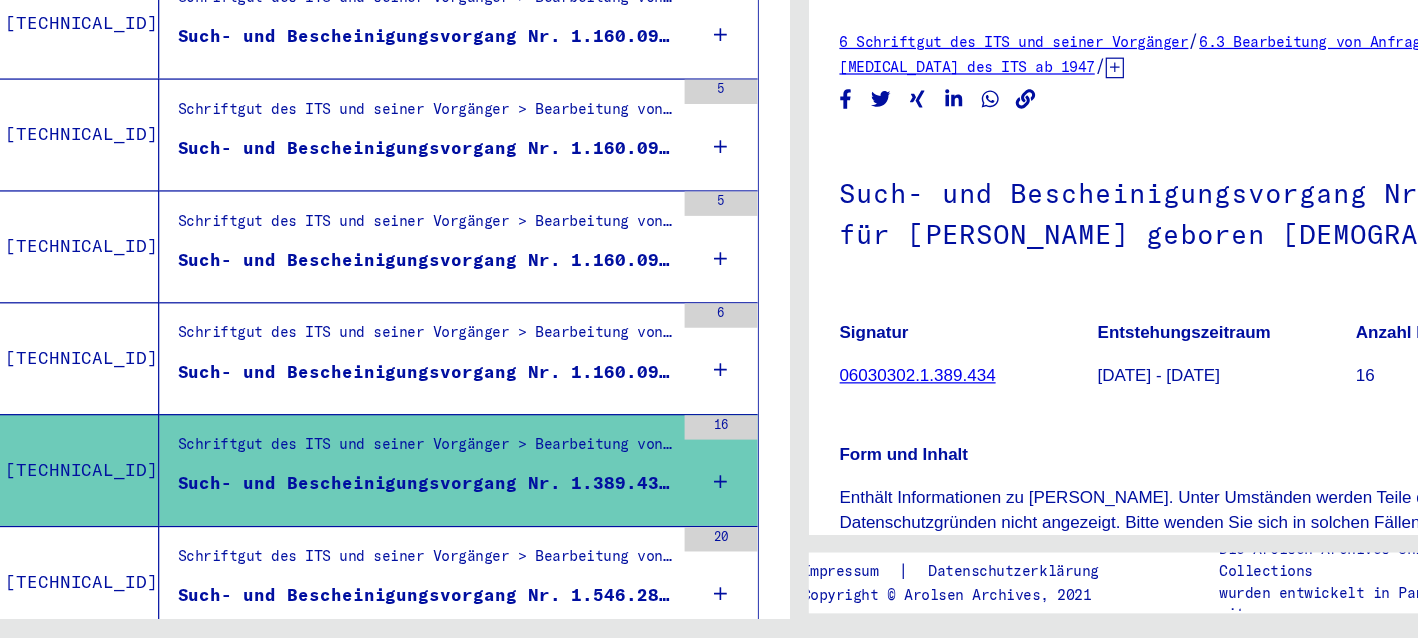 drag, startPoint x: 491, startPoint y: 544, endPoint x: 433, endPoint y: 563, distance: 61.03278 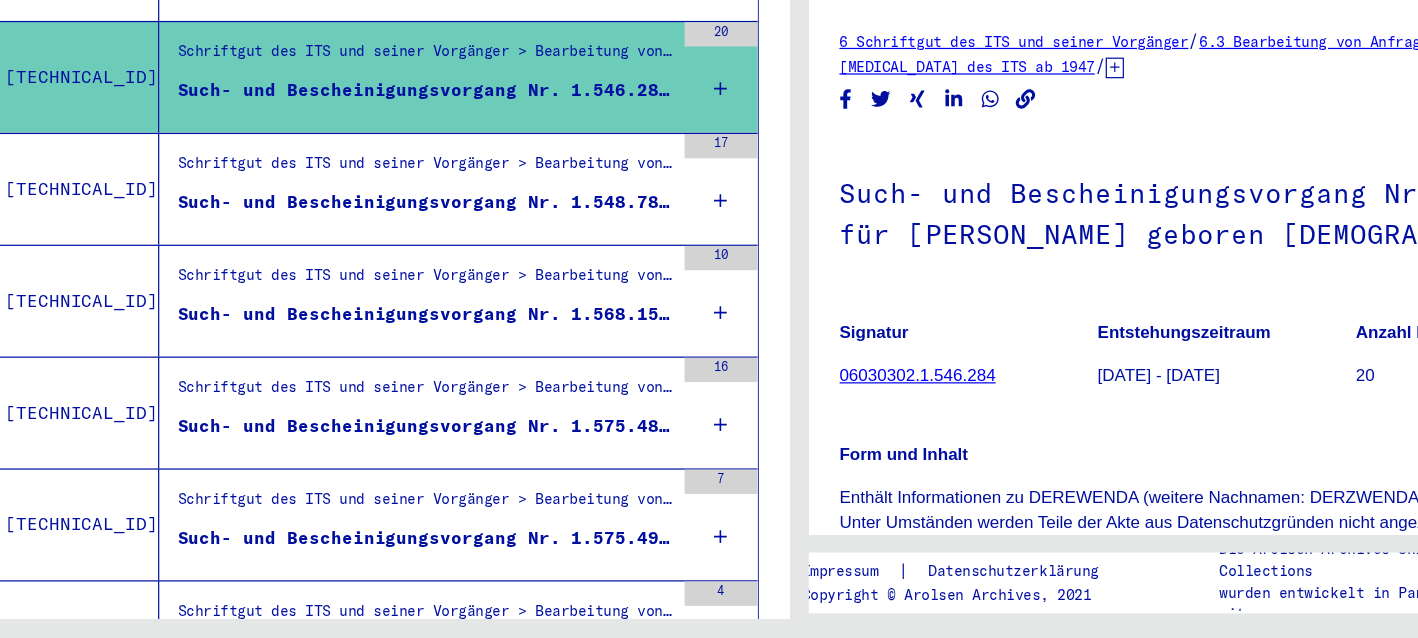 scroll, scrollTop: 1680, scrollLeft: 0, axis: vertical 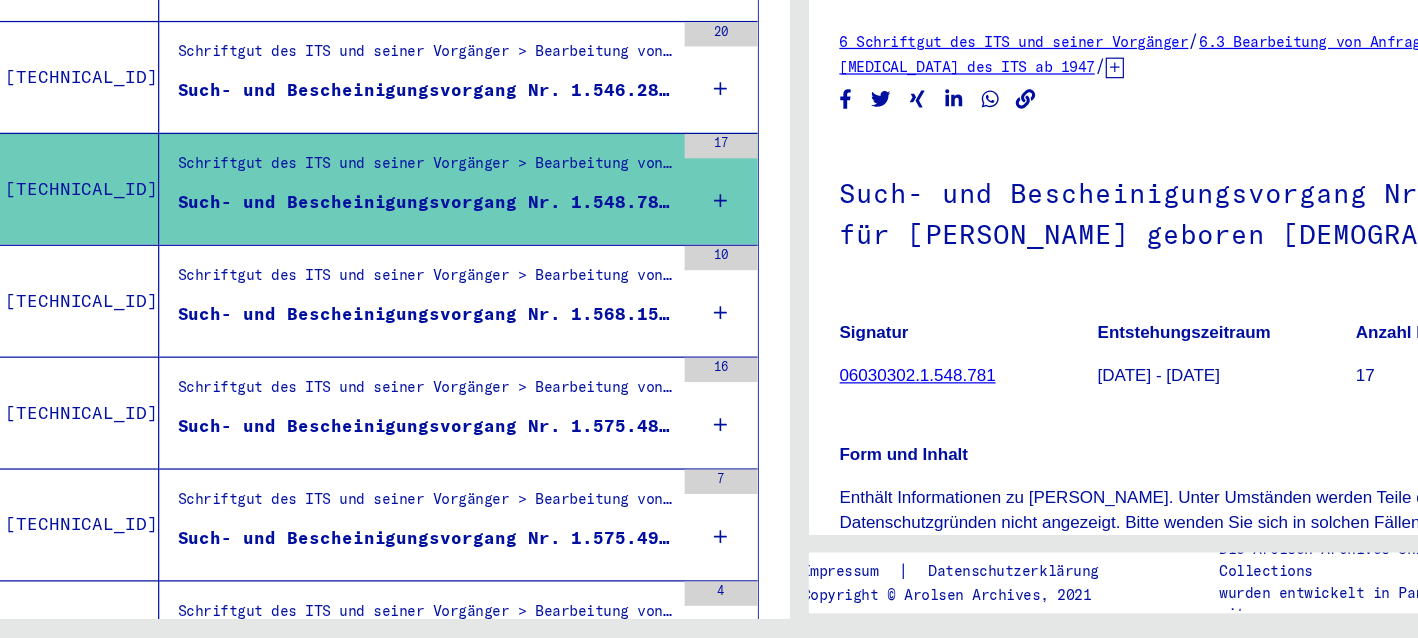 click on "Schriftgut des ITS und seiner Vorgänger > Bearbeitung von Anfragen > Fallbezogene [MEDICAL_DATA] des ITS ab 1947 > T/D-Fallablage > Such- und Bescheinigungsvorgänge mit den (T/D-) Nummern von [PHONE_NUMBER] bis [PHONE_NUMBER] > Such- und Bescheinigungsvorgänge mit den (T/D-) Nummern von [PHONE_NUMBER] bis [PHONE_NUMBER]" at bounding box center [401, 344] 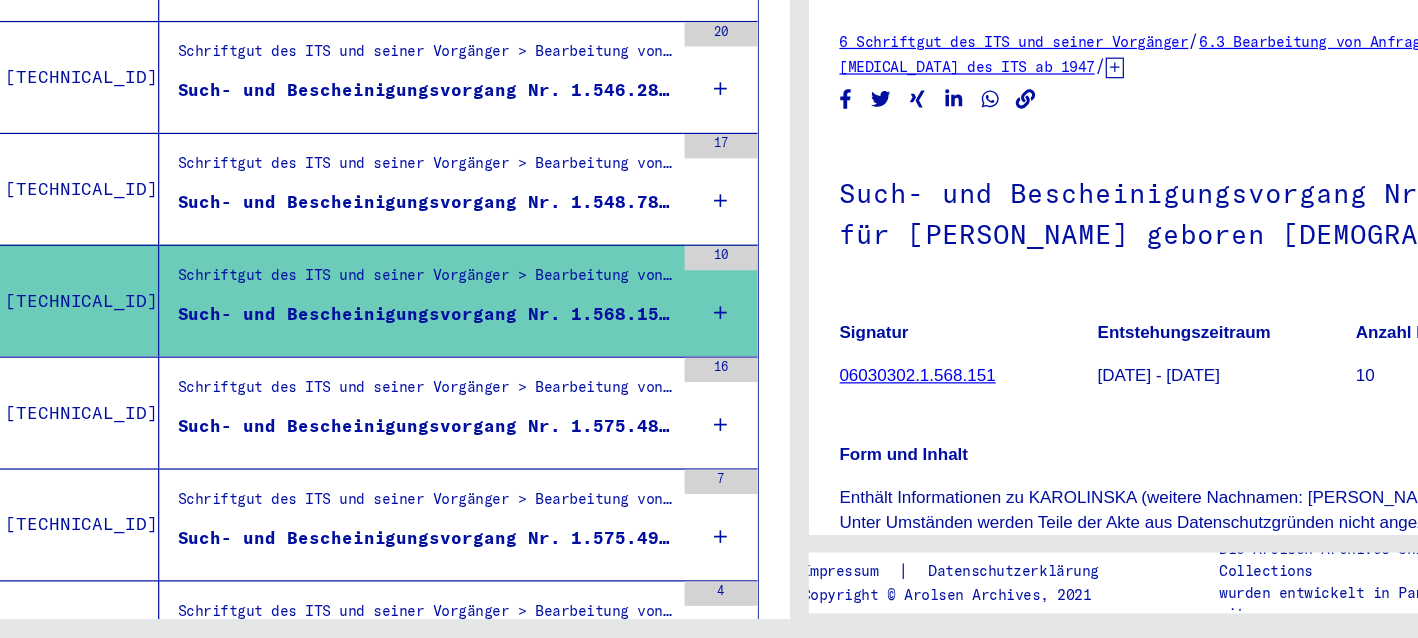 drag, startPoint x: 405, startPoint y: 432, endPoint x: 366, endPoint y: 412, distance: 43.829212 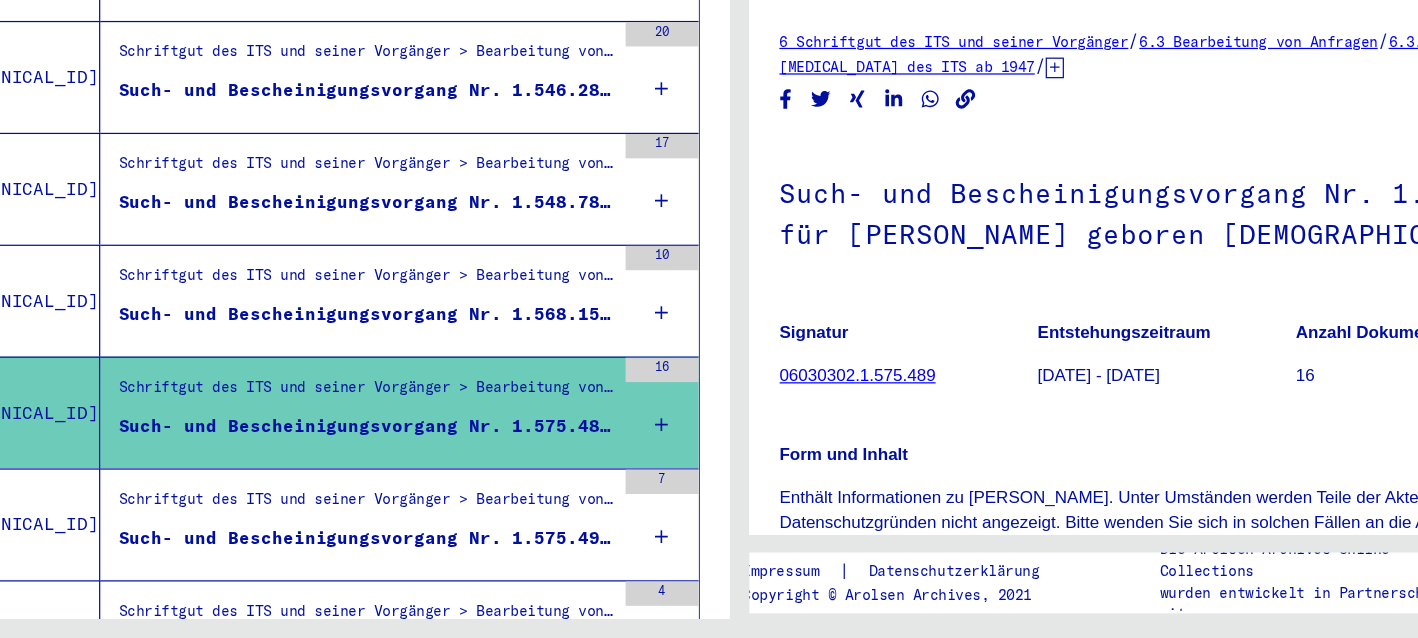 click on "Schriftgut des ITS und seiner Vorgänger > Bearbeitung von Anfragen > Fallbezogene [MEDICAL_DATA] des ITS ab 1947 > T/D-Fallablage > Such- und Bescheinigungsvorgänge mit den (T/D-) Nummern von [PHONE_NUMBER] bis [PHONE_NUMBER] > Such- und Bescheinigungsvorgänge mit den (T/D-) Nummern von [PHONE_NUMBER] bis [PHONE_NUMBER]" at bounding box center [401, 528] 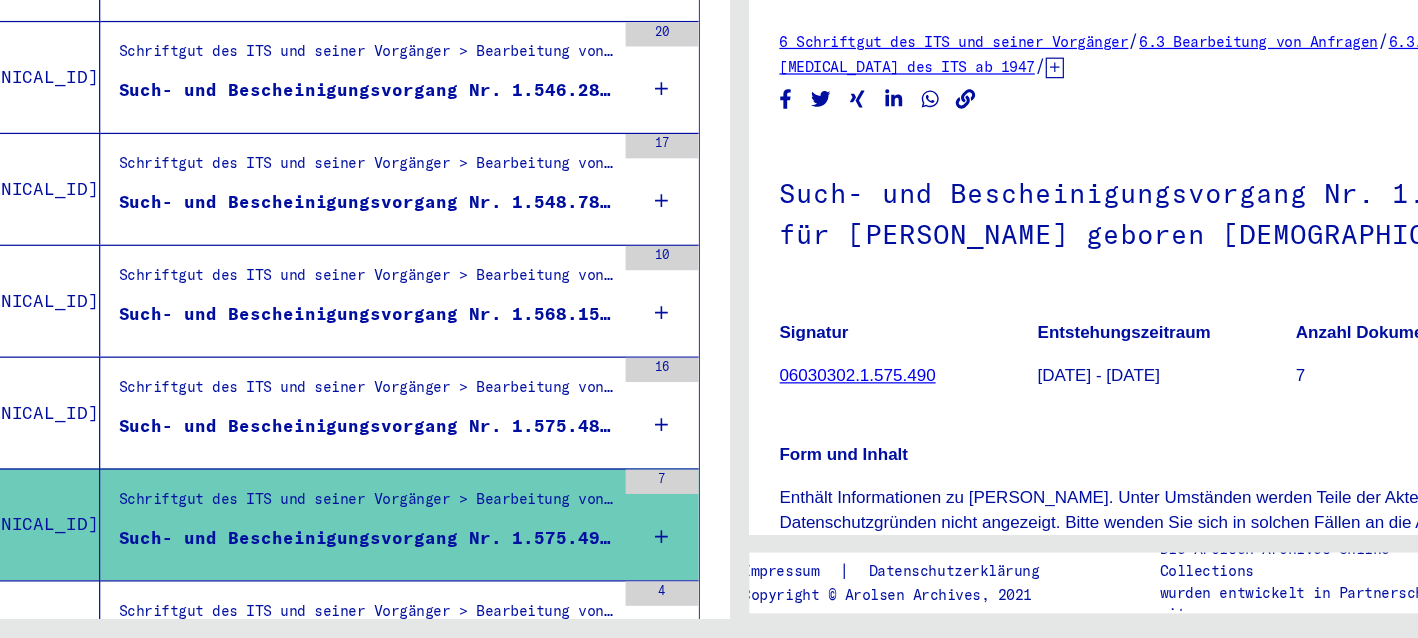 drag, startPoint x: 416, startPoint y: 583, endPoint x: 384, endPoint y: 591, distance: 32.984844 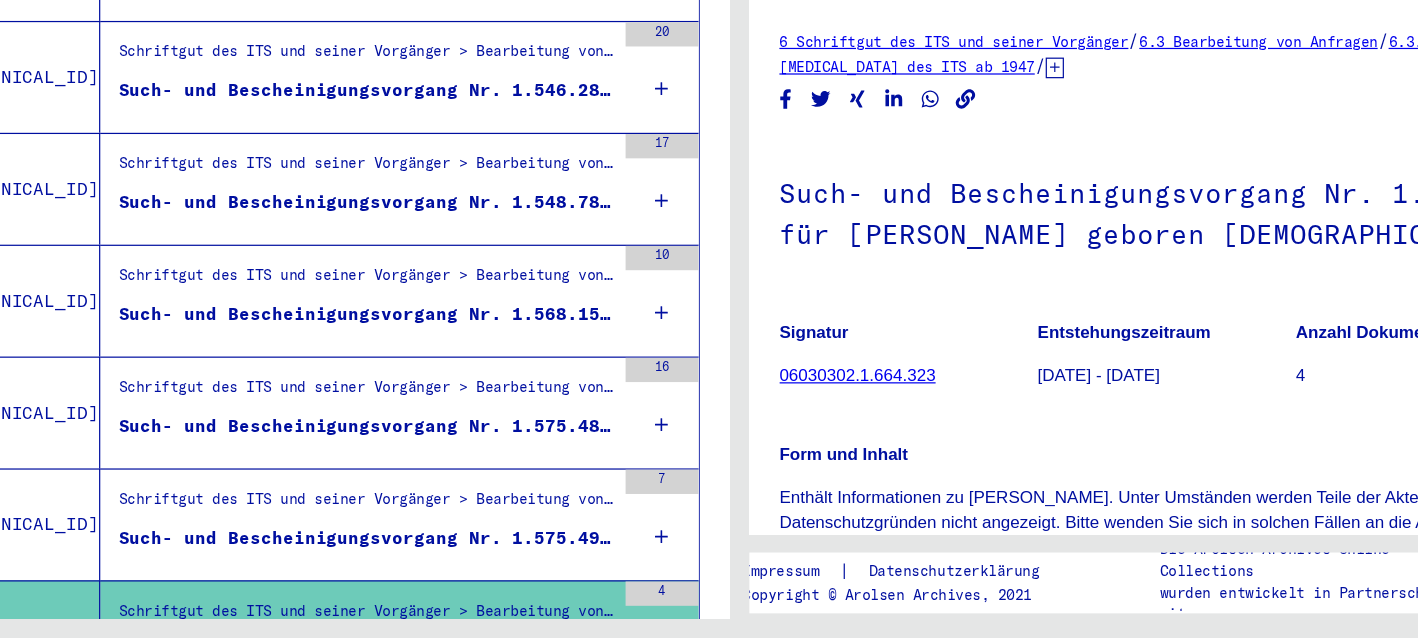 drag, startPoint x: 890, startPoint y: 126, endPoint x: 891, endPoint y: 204, distance: 78.00641 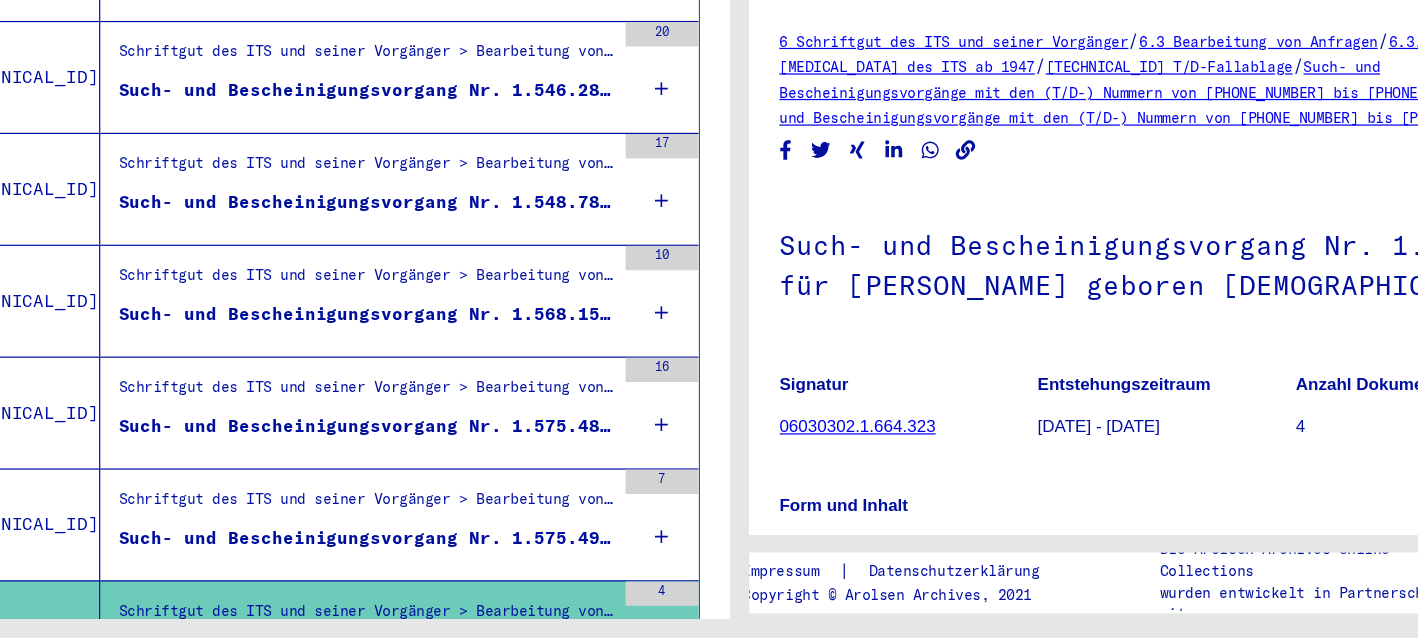 scroll, scrollTop: 1702, scrollLeft: 0, axis: vertical 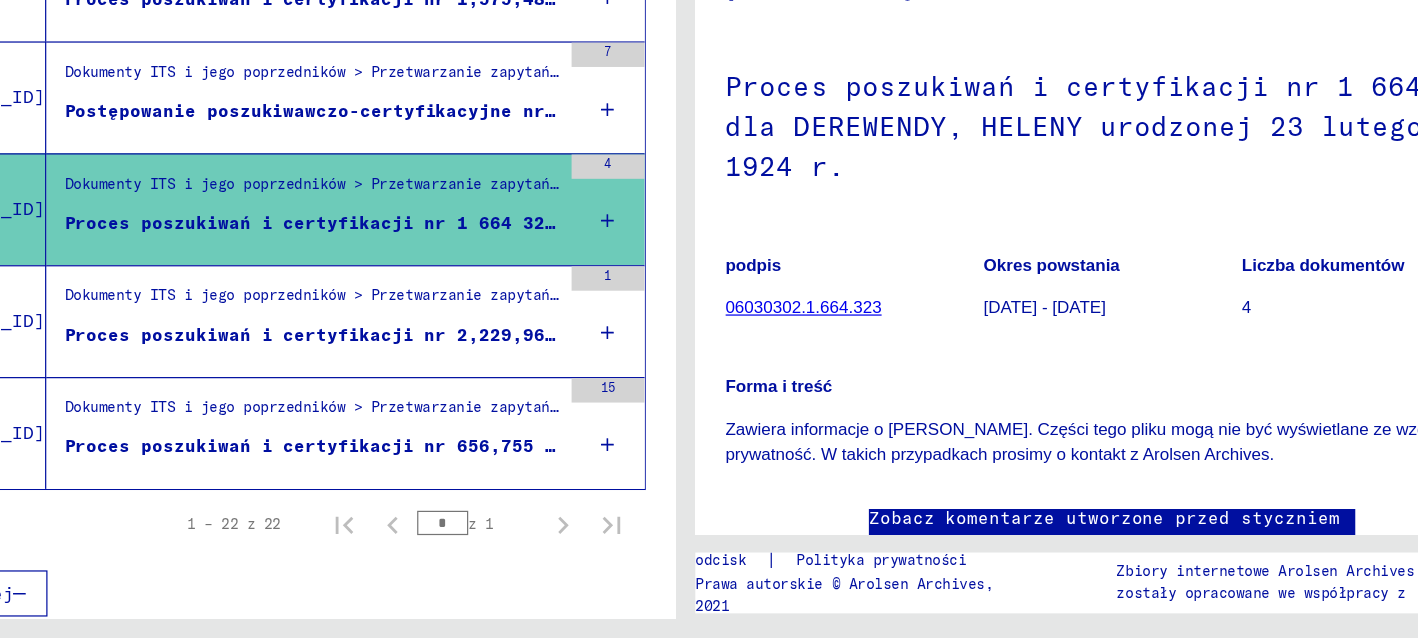 click on "Dokumenty ITS i jego poprzedników > Przetwarzanie zapytań > Akta ITS związane ze sprawami od 1947 r. > Składanie spraw T/D > Procesy wyszukiwania i certyfikacji z numerami (T/D) od 2 000 000 do 2 249 999 > Procesy wyszukiwania i certyfikacji z numerami (T/D) od 2 229 500 do 2 229 999" at bounding box center [1193, 355] 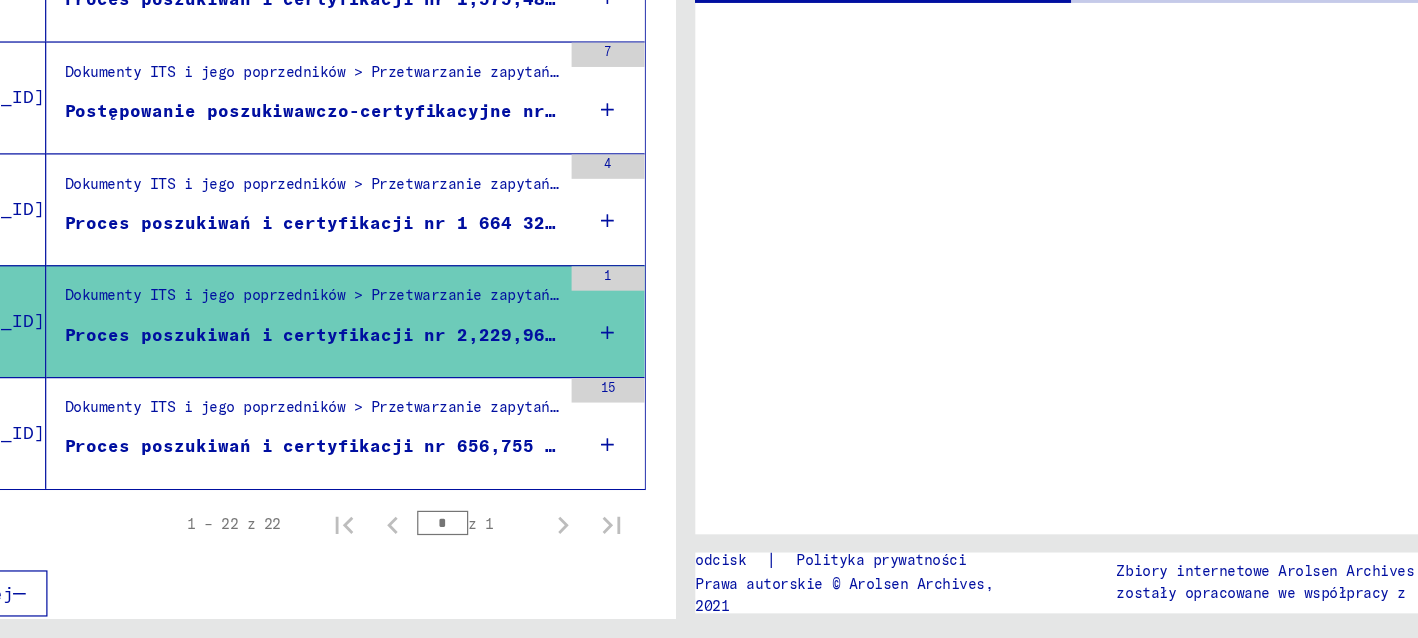 scroll, scrollTop: 0, scrollLeft: 0, axis: both 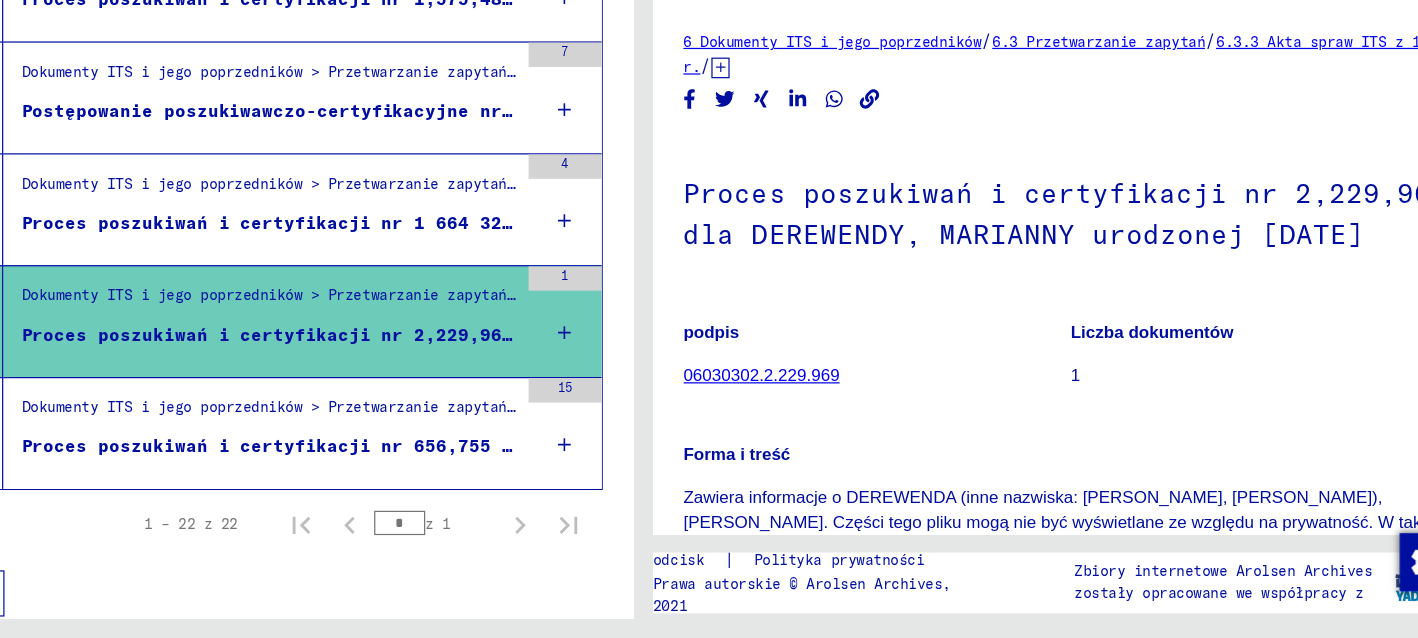 click on "Dokumenty ITS i jego poprzedników > Przetwarzanie zapytań > Akta ITS związane ze sprawami od 1947 r. > Składanie spraw T/D > Procesy poszukiwań i certyfikacji z numerami (T/D) od 500 000 do 749 999 > Procesy poszukiwań i certyfikacji z numerami (T/D) od 656 500 do 656 999" at bounding box center (1151, 447) 